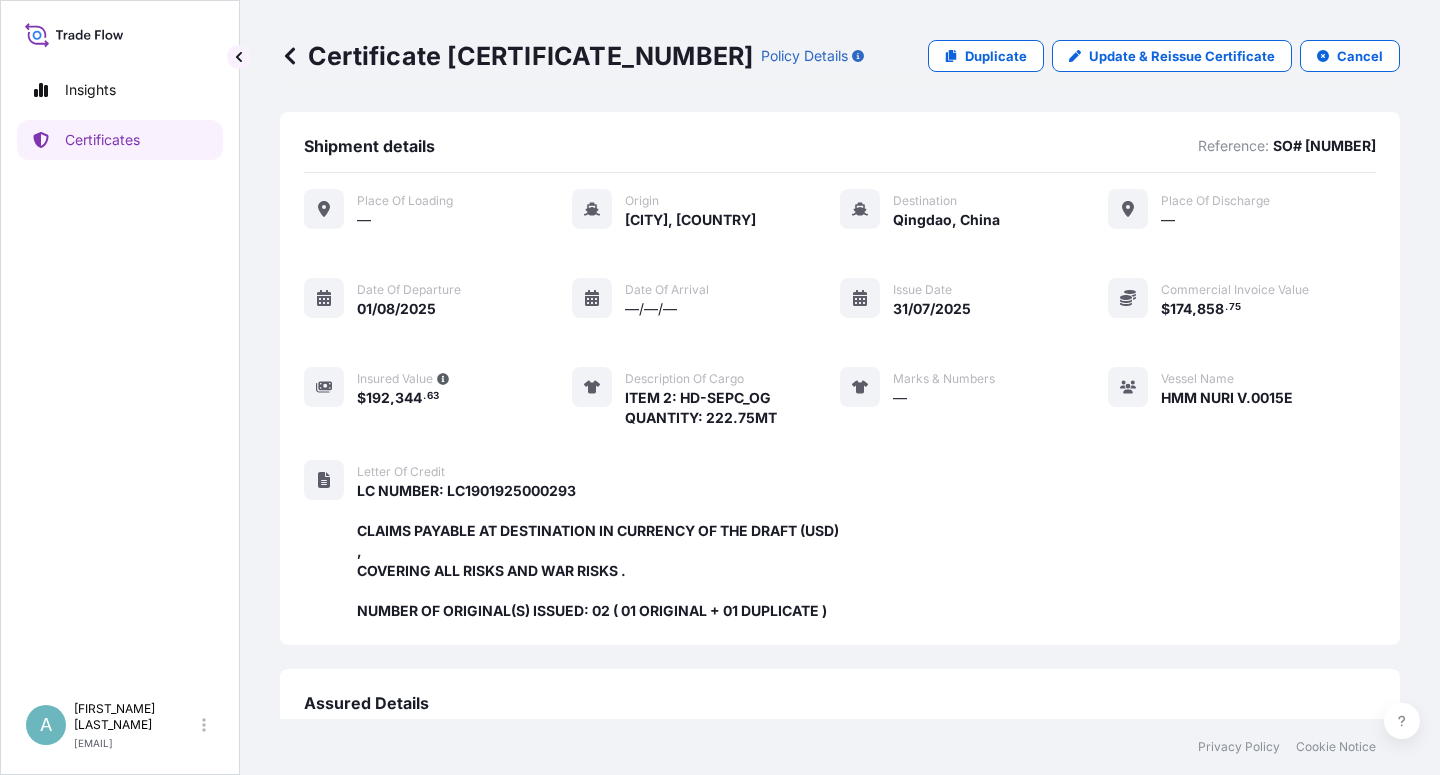 scroll, scrollTop: 0, scrollLeft: 0, axis: both 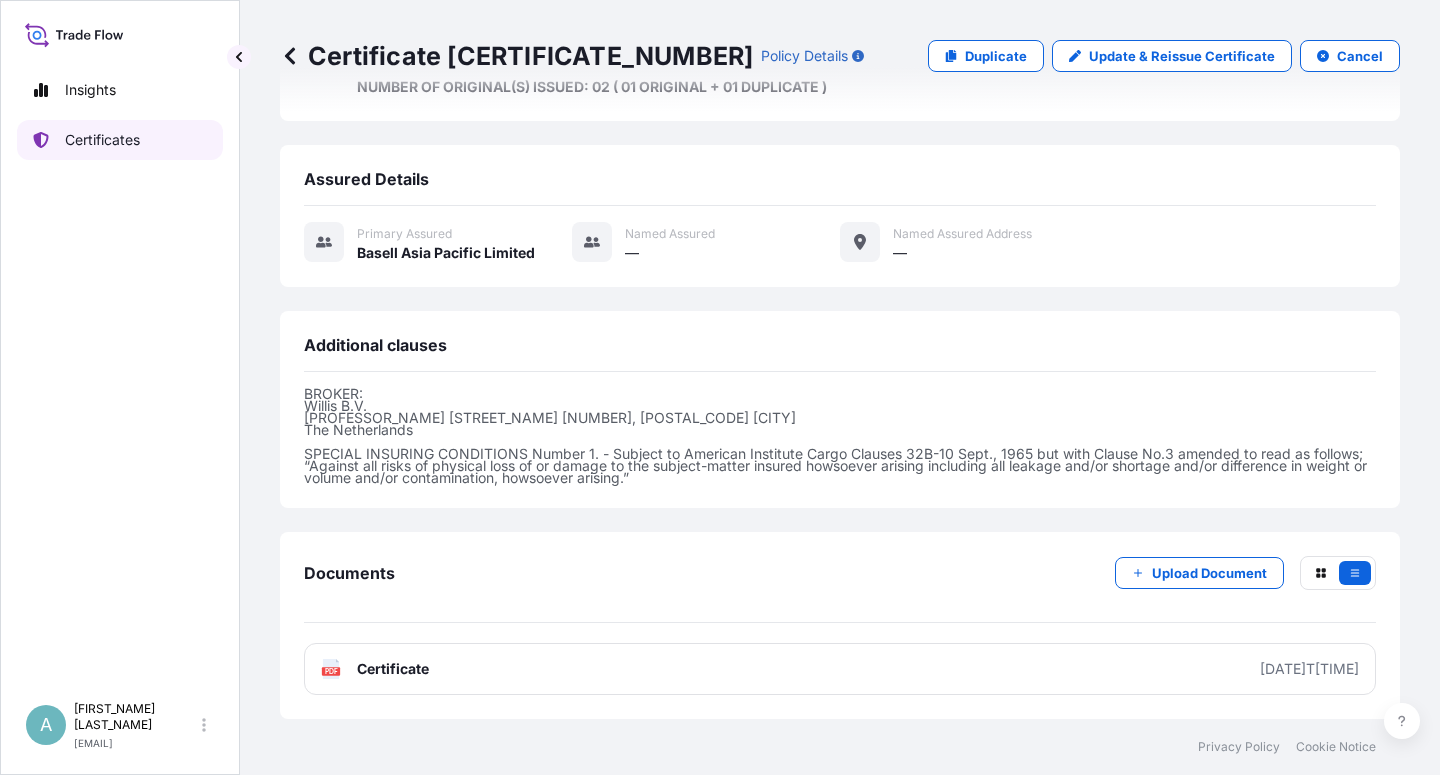 click on "Certificates" at bounding box center (102, 140) 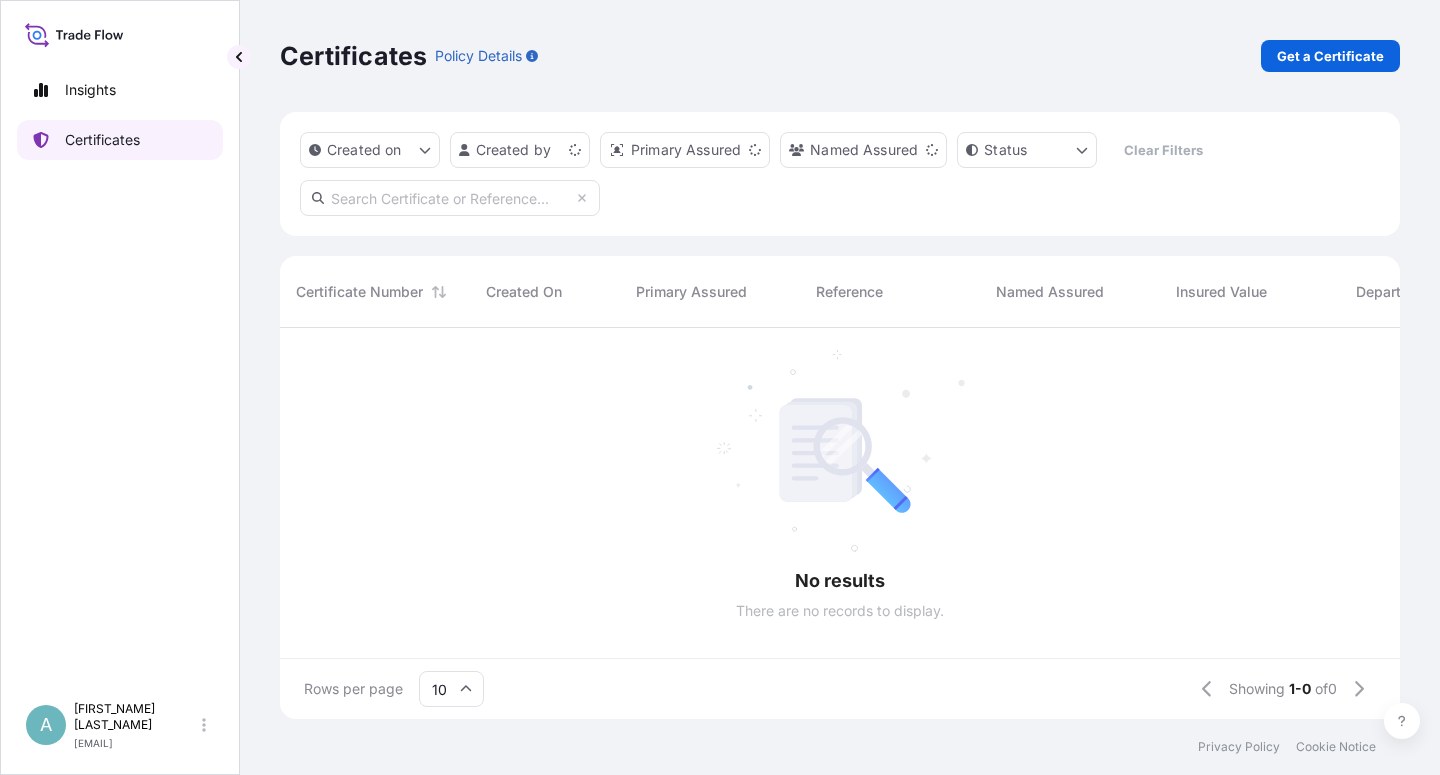 scroll, scrollTop: 0, scrollLeft: 0, axis: both 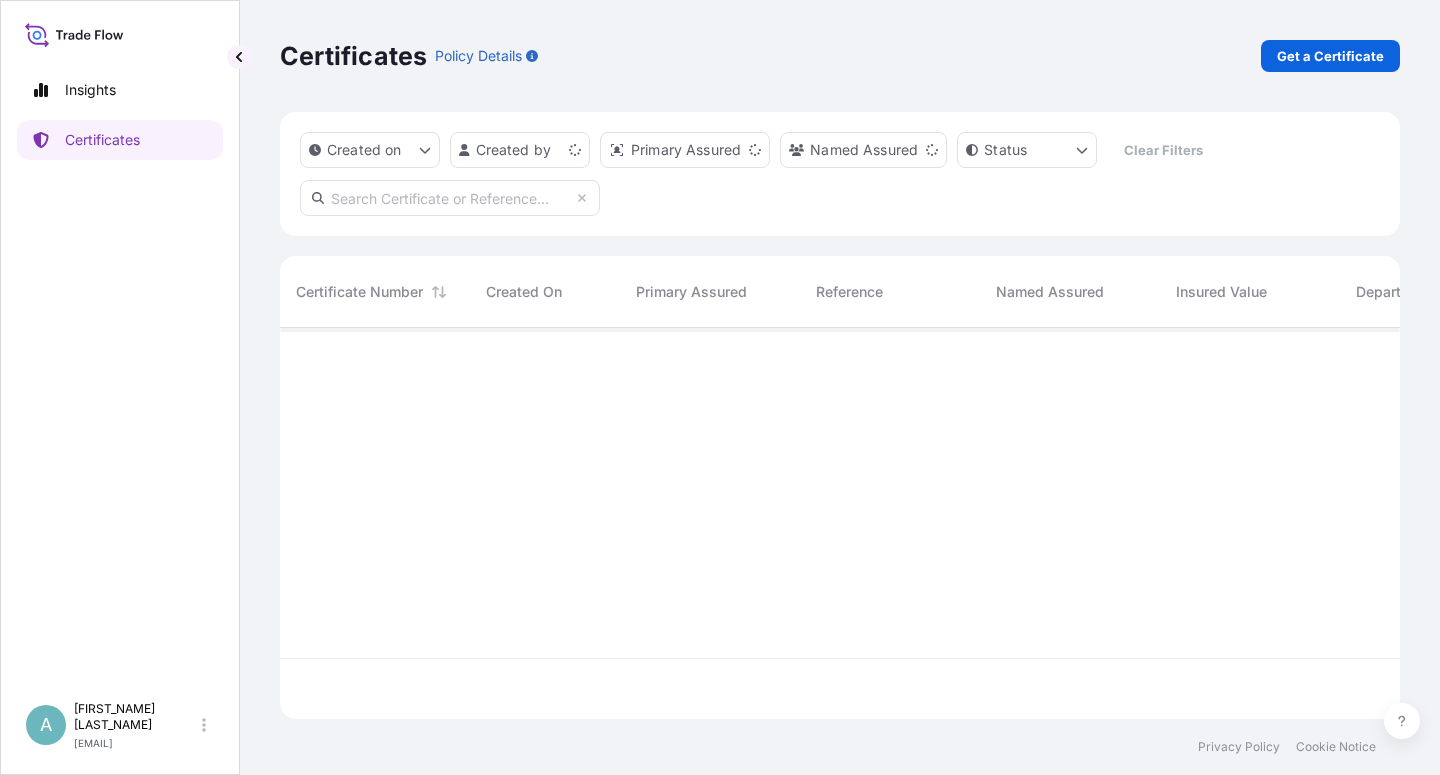 click at bounding box center [450, 198] 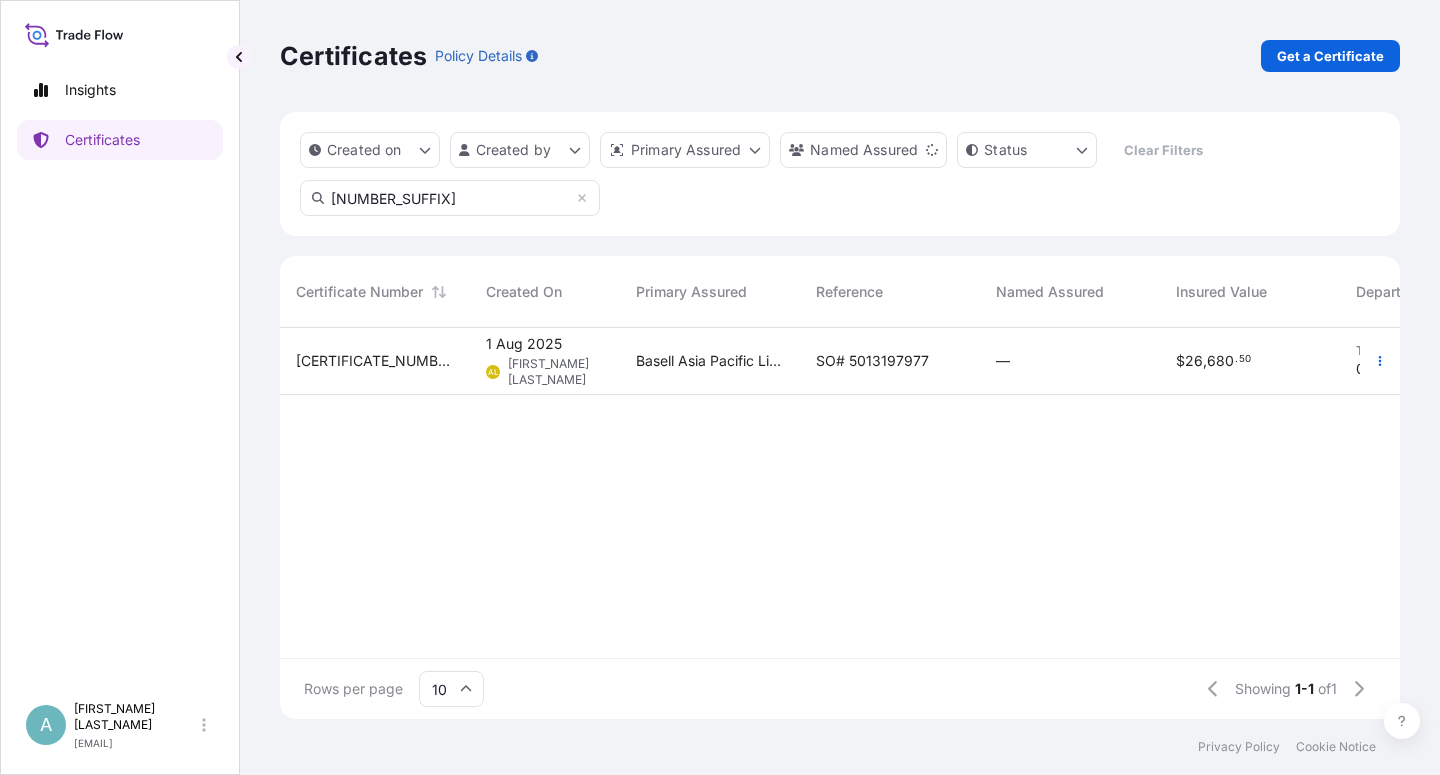 type on "[NUMBER_SUFFIX]" 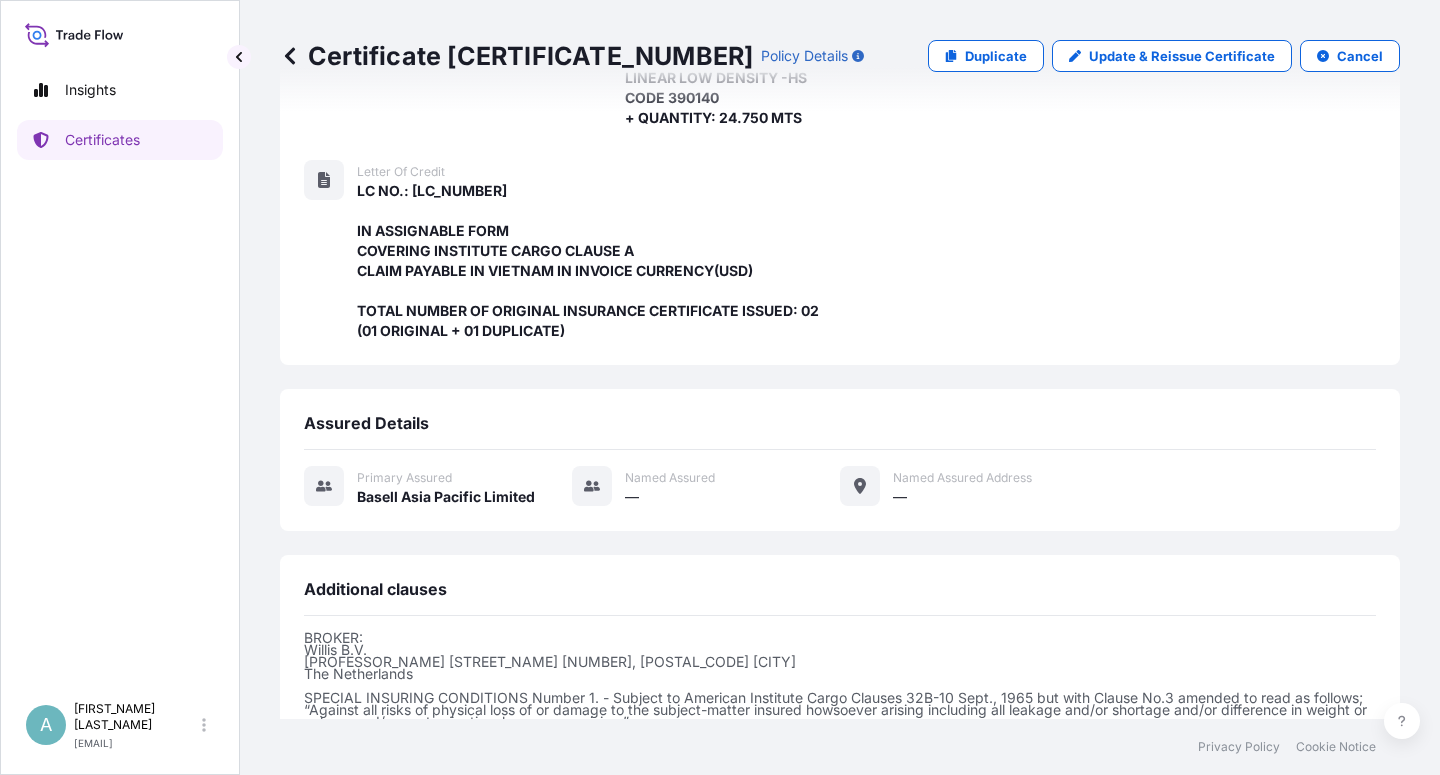 scroll, scrollTop: 0, scrollLeft: 0, axis: both 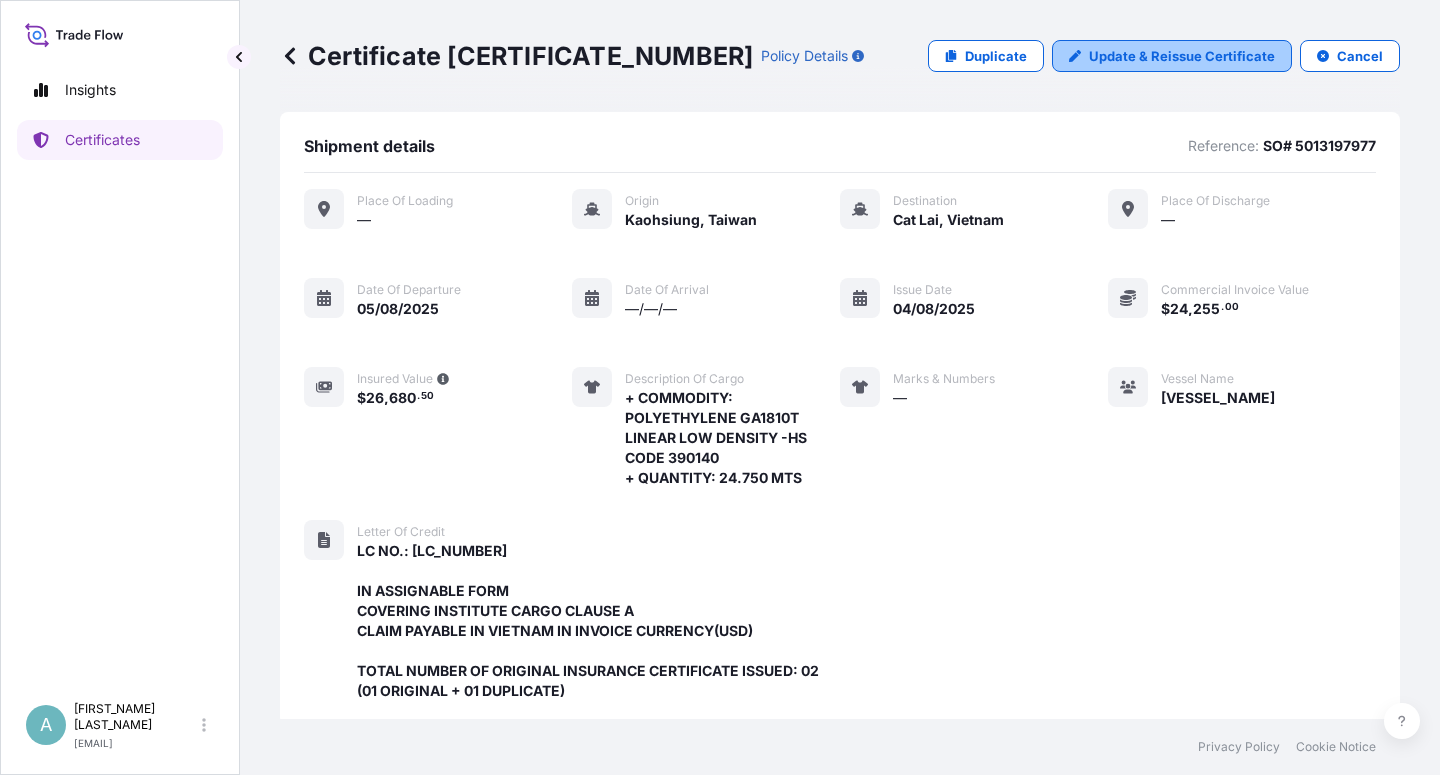 click on "Update & Reissue Certificate" at bounding box center (1182, 56) 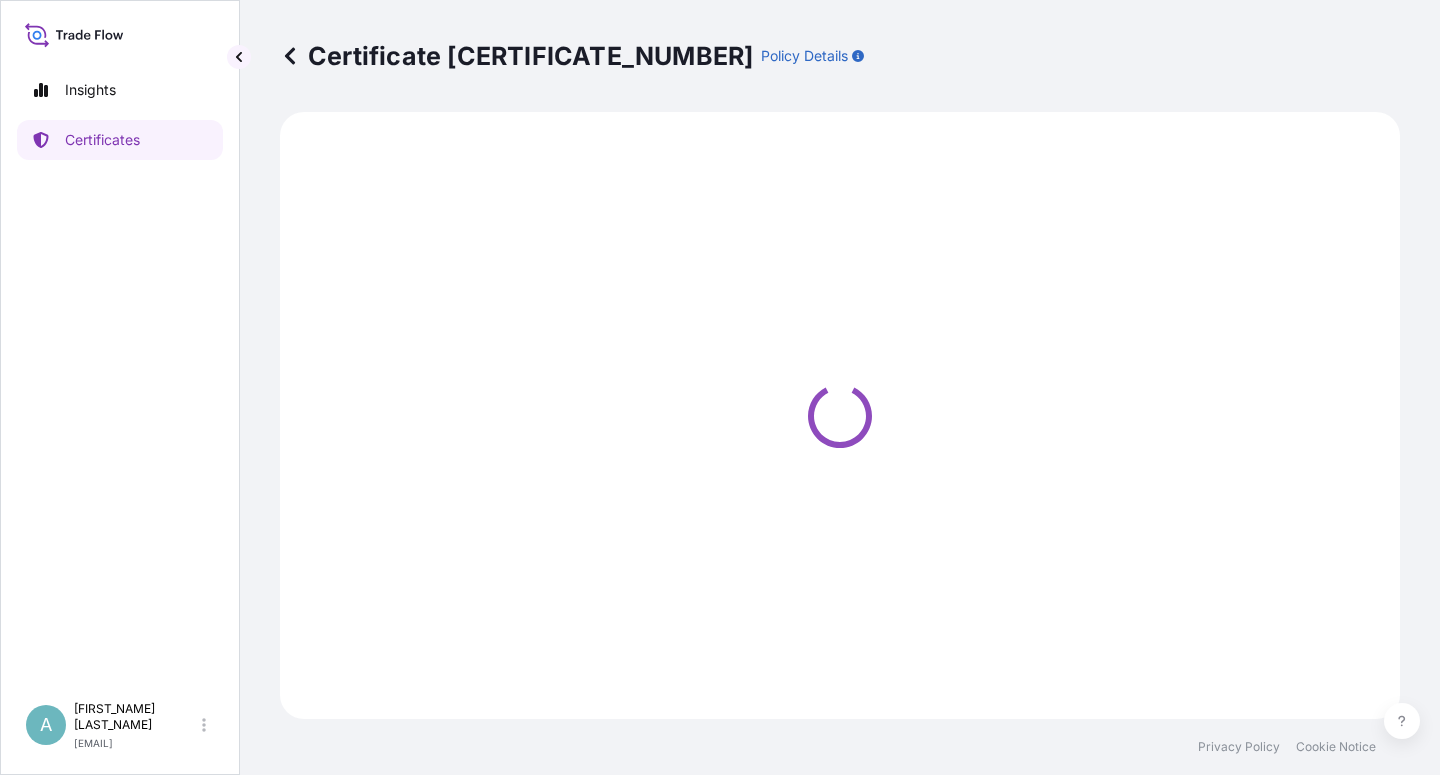 select on "Sea" 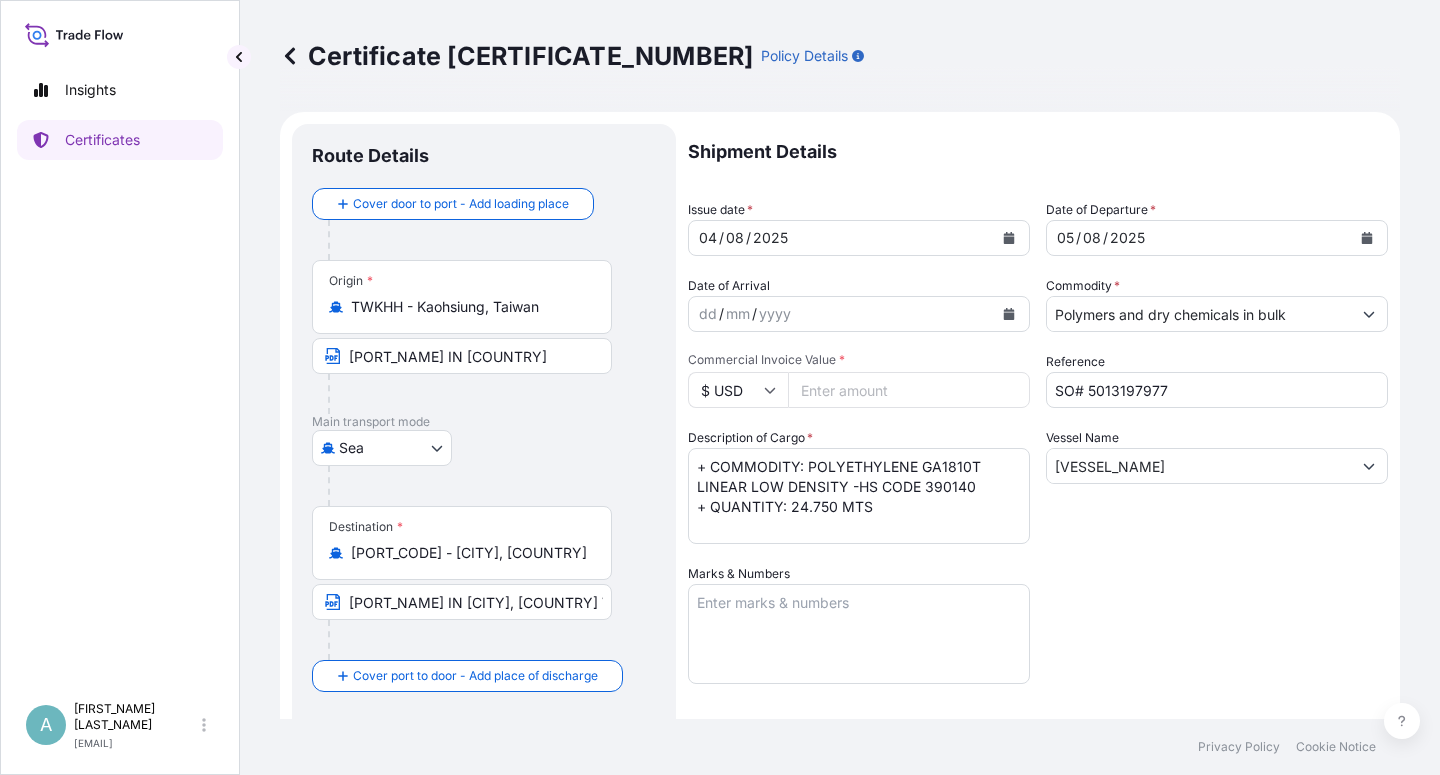 select on "32034" 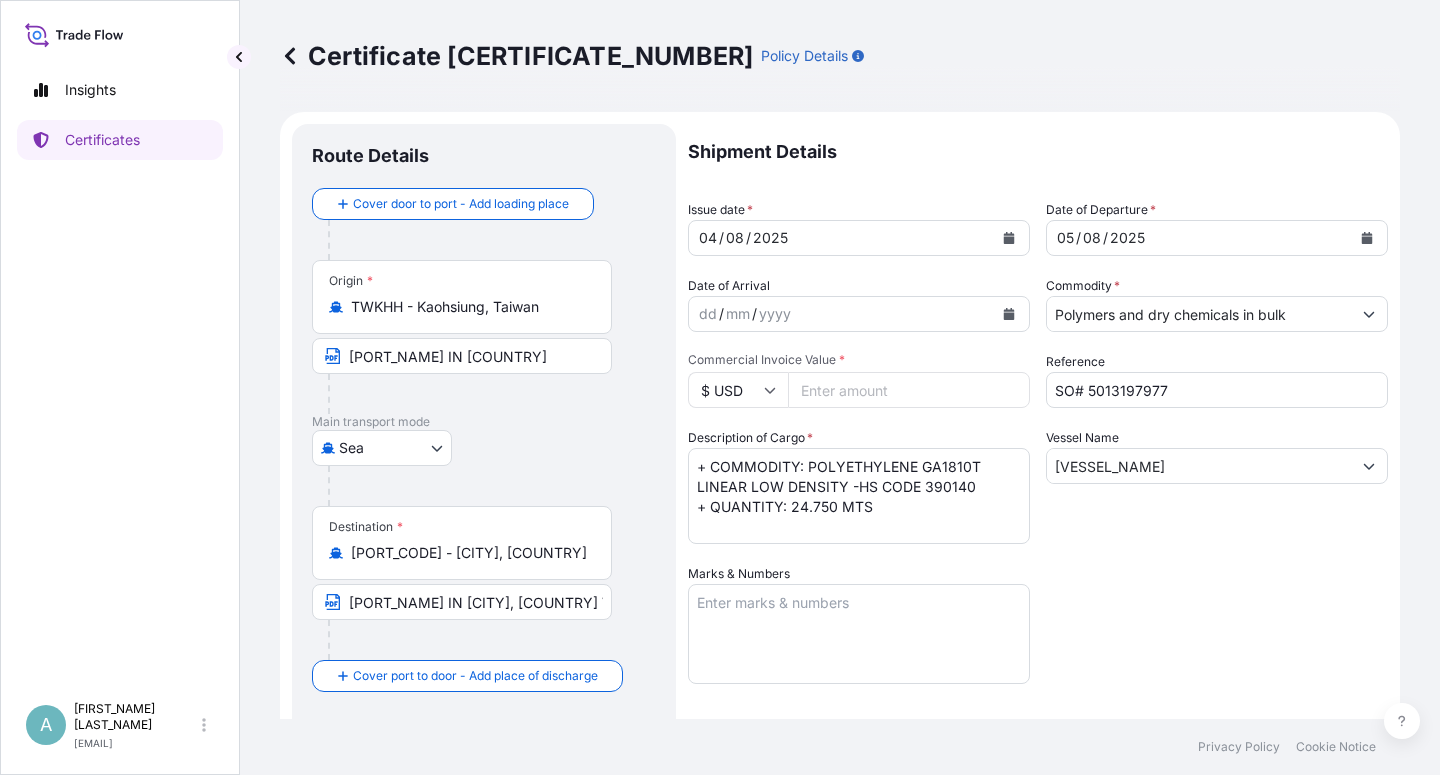 click 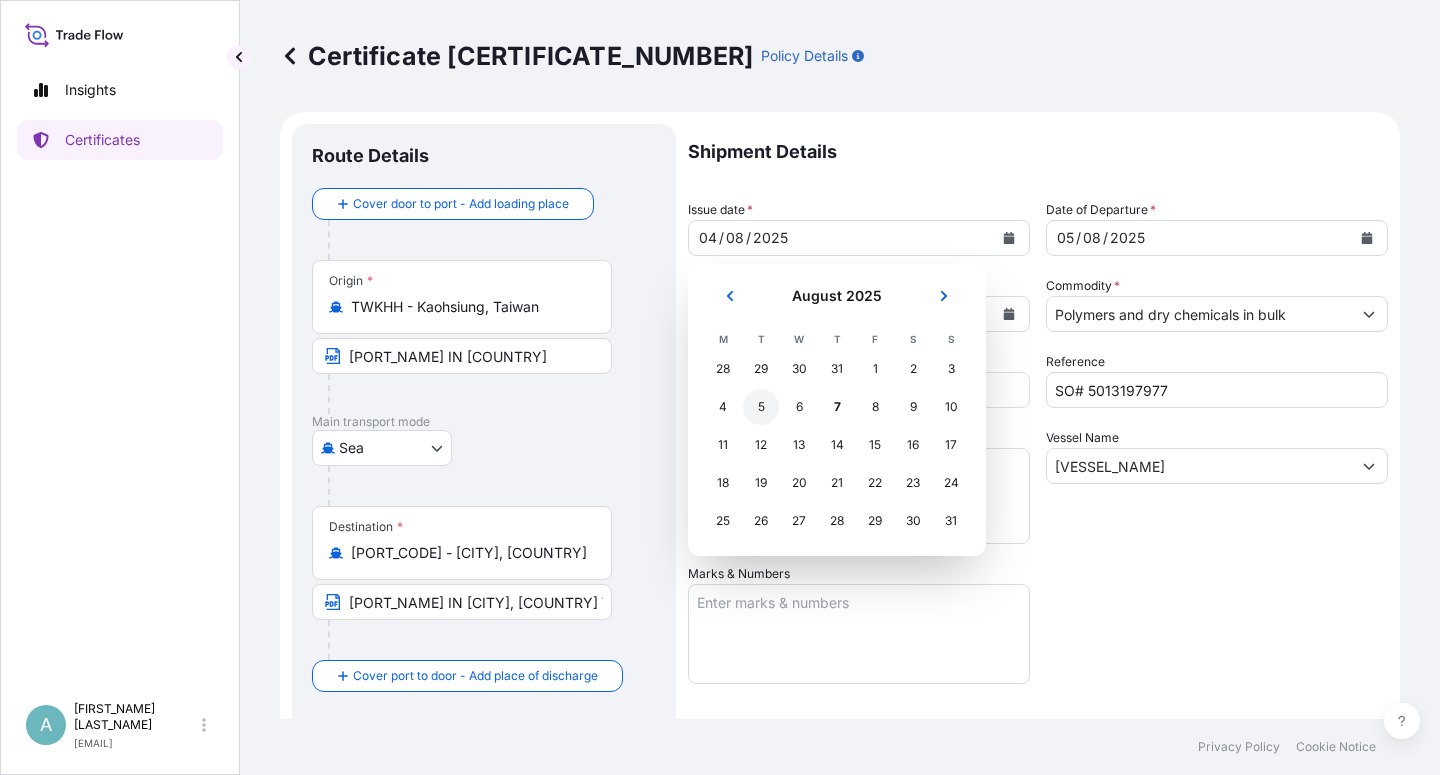 click on "5" at bounding box center (761, 407) 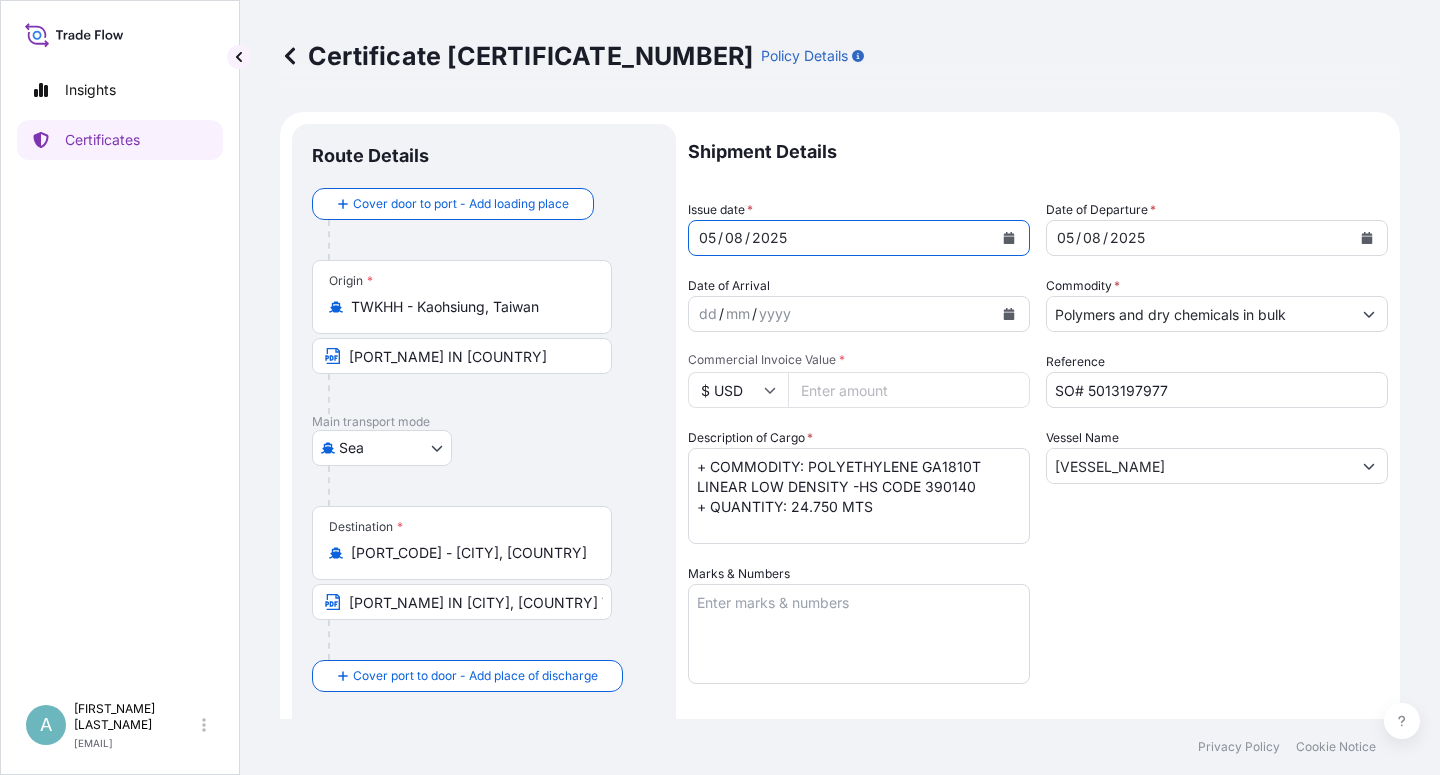 click 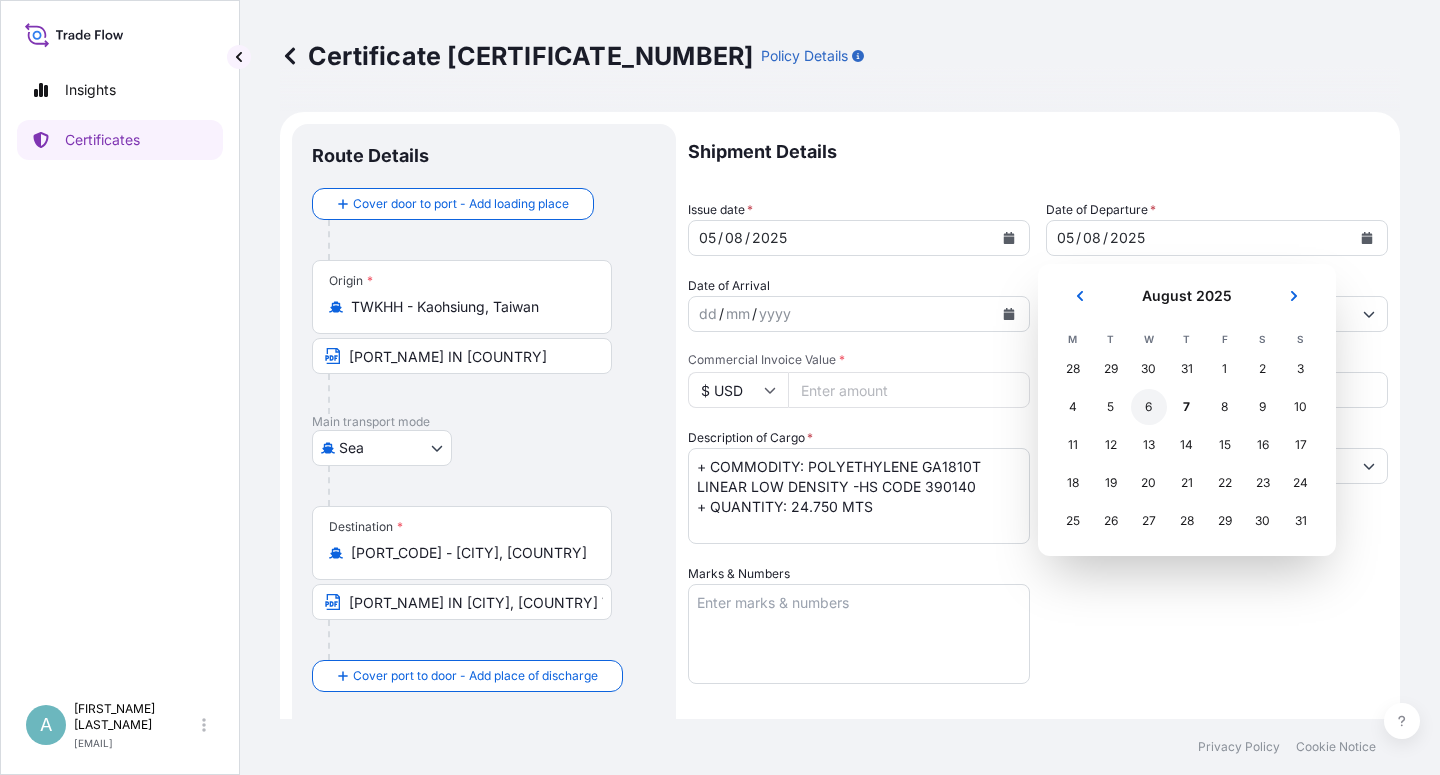 click on "6" at bounding box center [1149, 407] 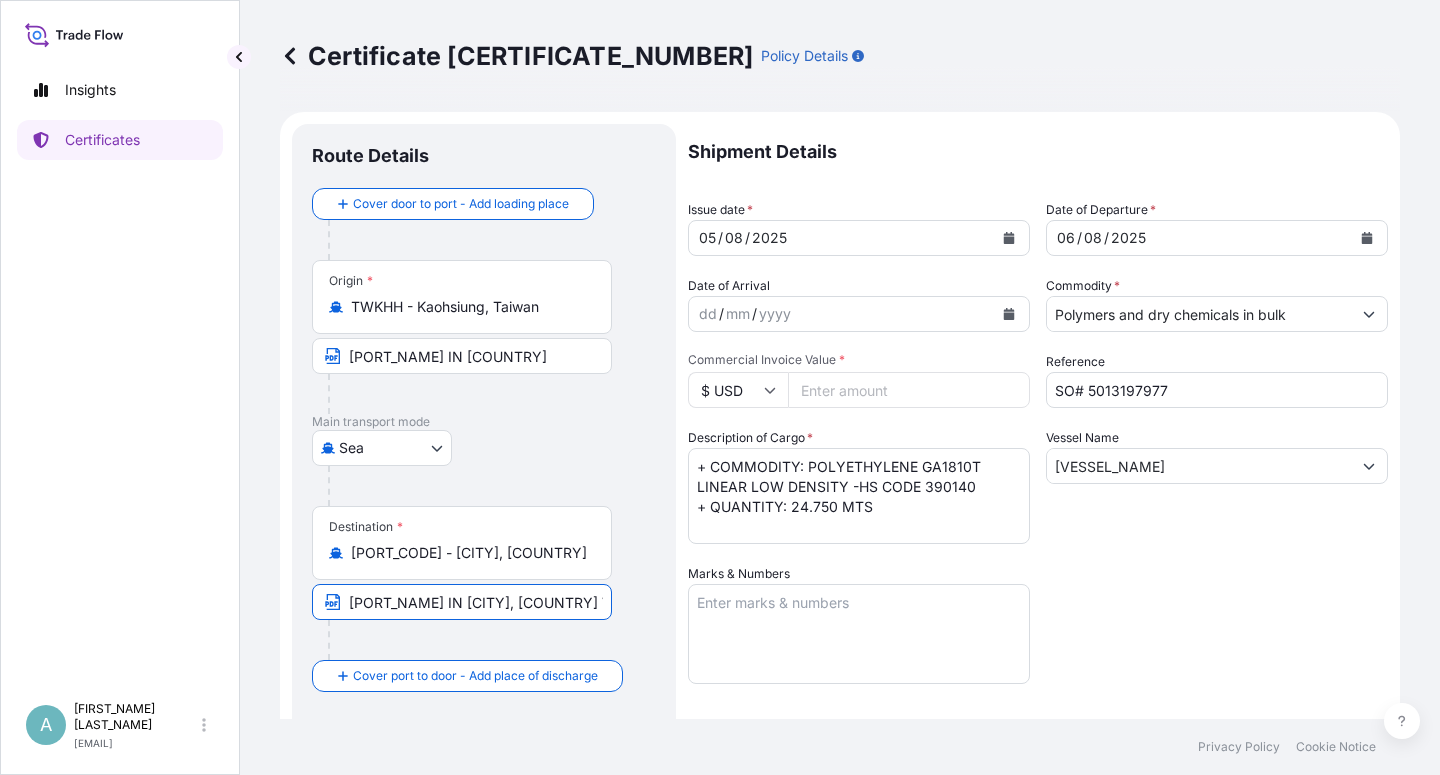 click on "[PORT_NAME] IN [CITY], [COUNTRY] VIA PORT OF DISCHARGE [CITY] PORT, [COUNTRY]" at bounding box center [462, 602] 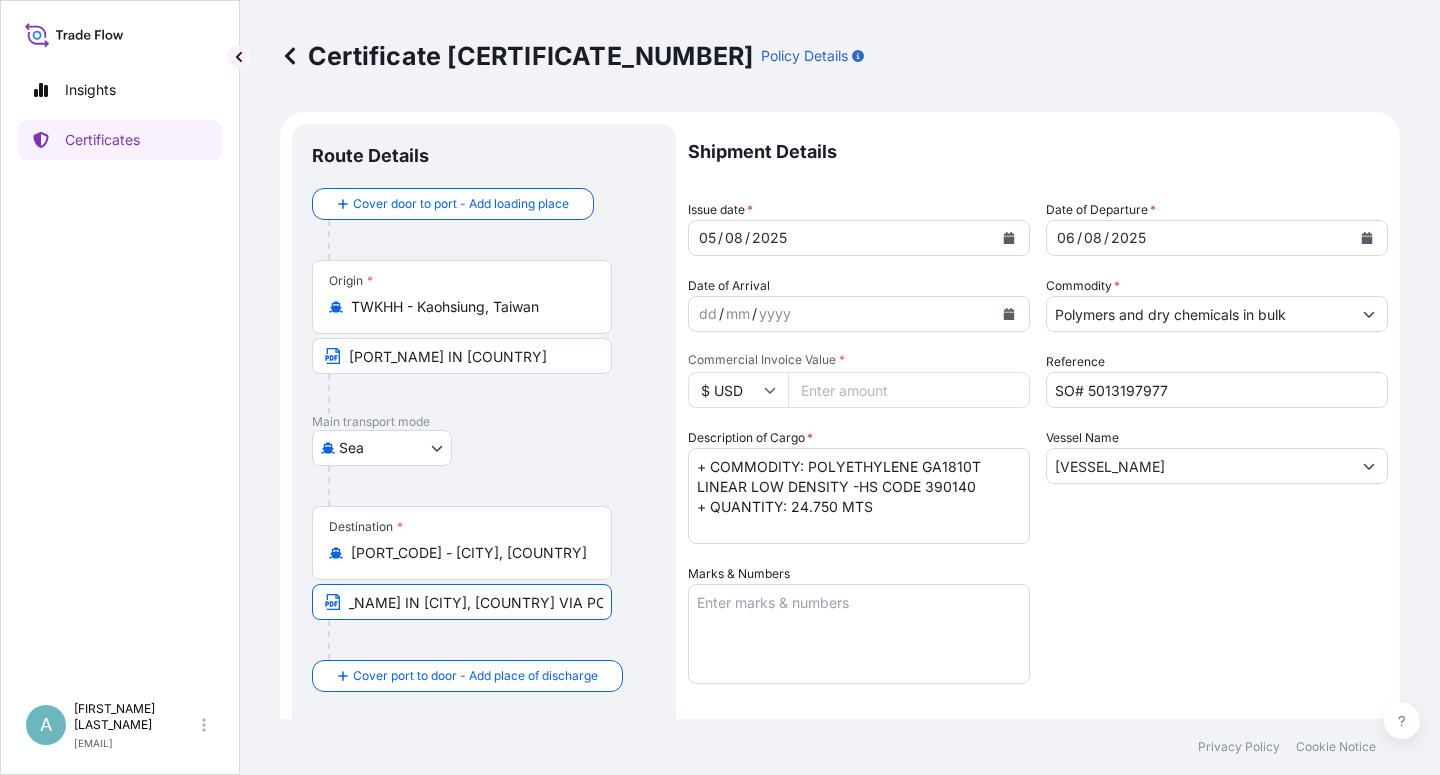scroll, scrollTop: 0, scrollLeft: 83, axis: horizontal 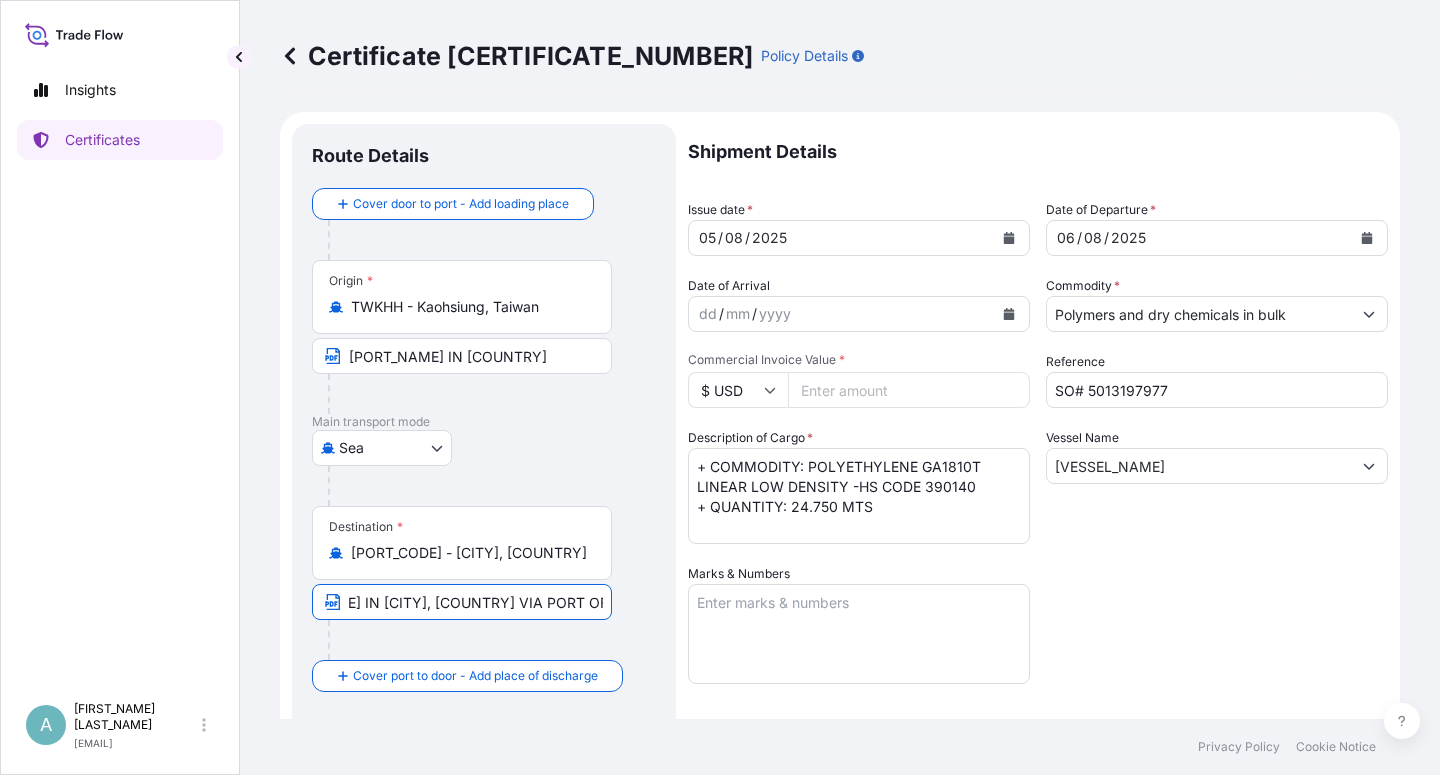 click on "[PORT_NAME] IN [CITY], [COUNTRY] VIA PORT OF DISCHARGE [CITY] PORT, [COUNTRY]" at bounding box center [462, 602] 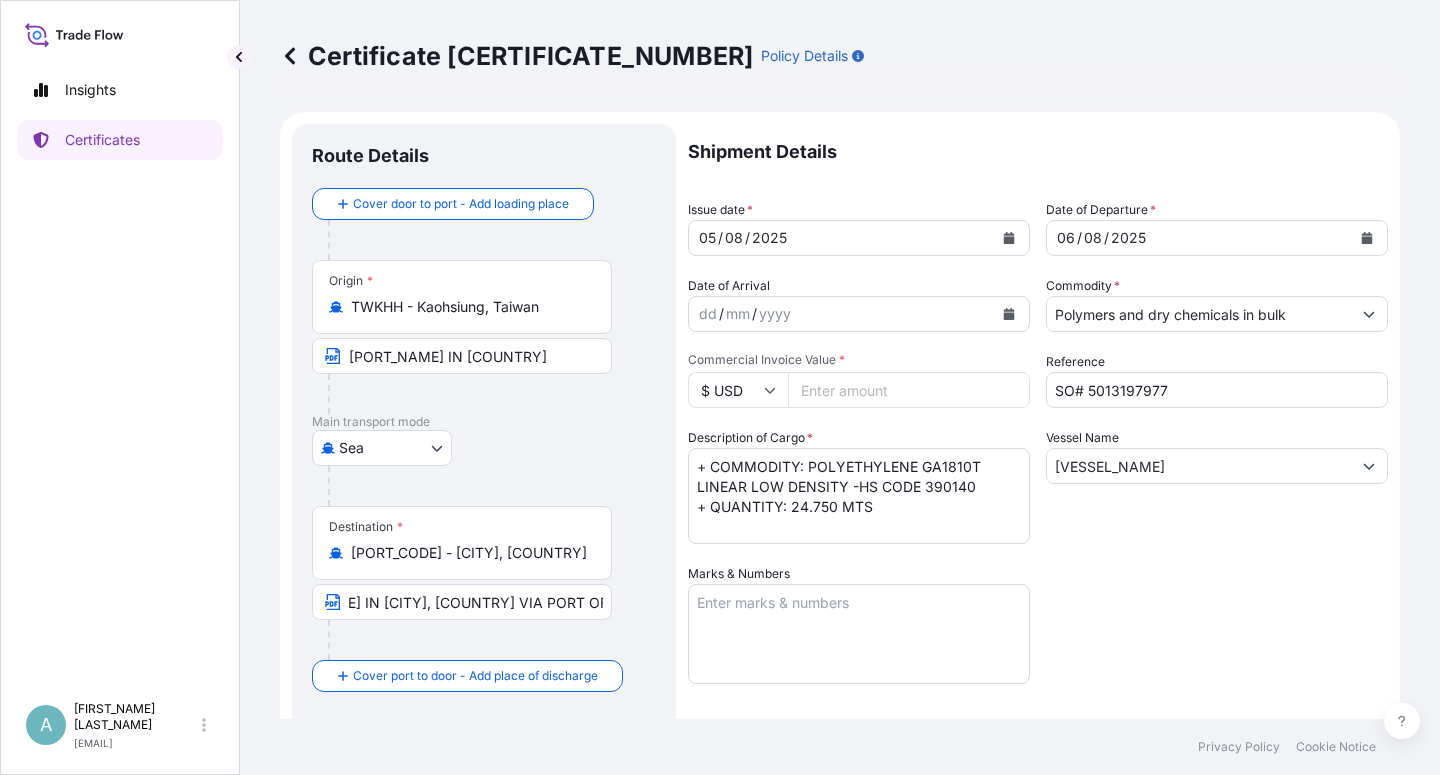 click on "Shipment Details Issue date * [DD] / [MM] / [YYYY] Date of Departure * [DD] / [MM] / [YYYY] Date of Arrival dd / mm / yyyy Commodity * Polymers and dry chemicals in bulk Packing Category Commercial Invoice Value    * $ USD [PRICE] Reference SO# [NUMBER] Description of Cargo * + COMMODITY: POLYETHYLENE GA1810T LINEAR LOW DENSITY -HS CODE 390140
+ QUANTITY: 24.750 MTS Vessel Name [VESSEL_NAME] [CERTIFICATE_NUMBER] Marks & Numbers Letter of Credit This shipment has a letter of credit Letter of credit * LC NO.: [LC_NUMBER]
IN ASSIGNABLE FORM
COVERING INSTITUTE CARGO CLAUSE A
CLAIM PAYABLE IN VIETNAM IN INVOICE CURRENCY(USD)
TOTAL NUMBER OF ORIGINAL INSURANCE CERTIFICATE ISSUED: 02 (01 ORIGINAL + 01 DUPLICATE) Letter of credit may not exceed 12000 characters Assured Details Primary Assured * [COMPANY_NAME] [COMPANY_NAME] Named Assured Named Assured Address" at bounding box center (1038, 638) 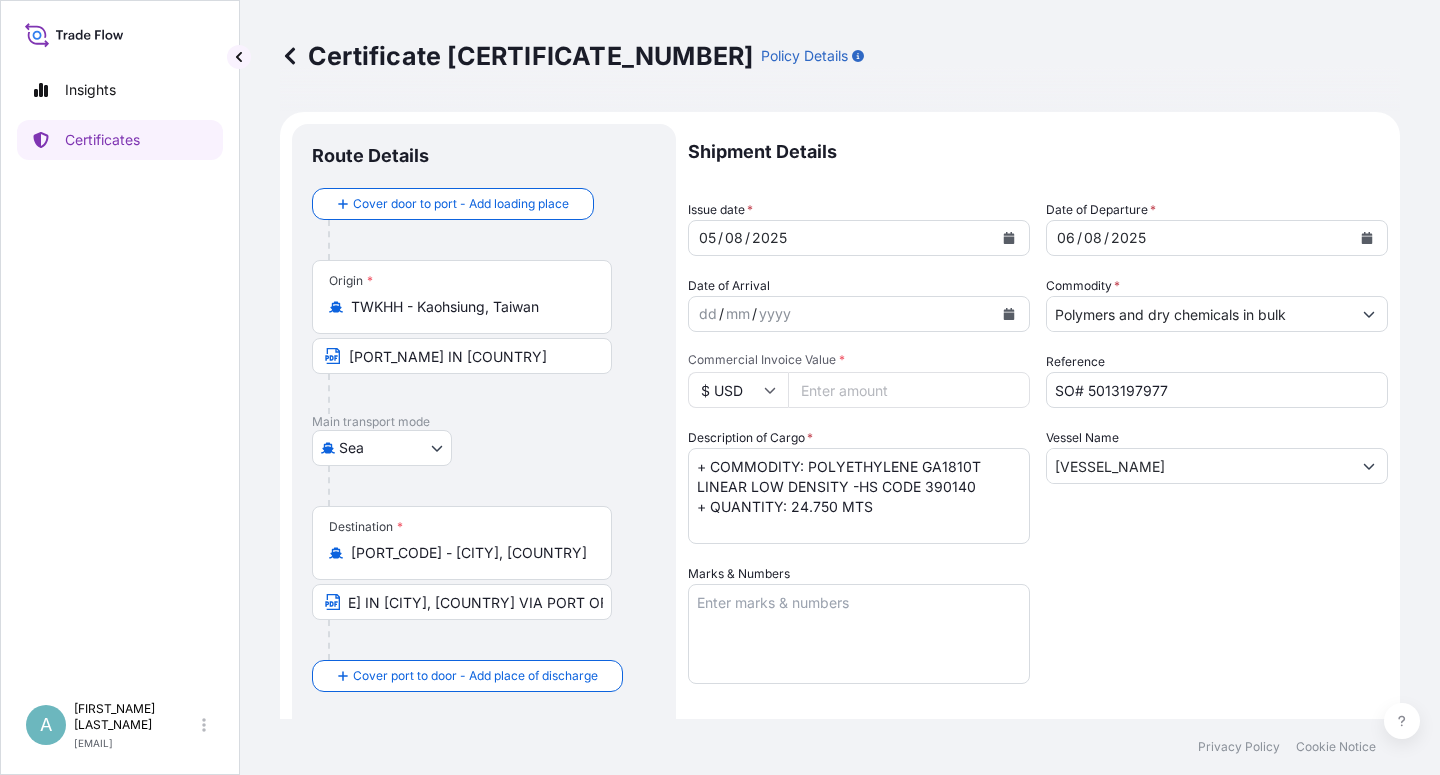 click on "Shipment Details Issue date * [DD] / [MM] / [YYYY] Date of Departure * [DD] / [MM] / [YYYY] Date of Arrival dd / mm / yyyy Commodity * Polymers and dry chemicals in bulk Packing Category Commercial Invoice Value    * $ USD [PRICE] Reference SO# [NUMBER] Description of Cargo * + COMMODITY: POLYETHYLENE GA1810T LINEAR LOW DENSITY -HS CODE 390140
+ QUANTITY: 24.750 MTS Vessel Name [VESSEL_NAME] [CERTIFICATE_NUMBER] Marks & Numbers Letter of Credit This shipment has a letter of credit Letter of credit * LC NO.: [LC_NUMBER]
IN ASSIGNABLE FORM
COVERING INSTITUTE CARGO CLAUSE A
CLAIM PAYABLE IN VIETNAM IN INVOICE CURRENCY(USD)
TOTAL NUMBER OF ORIGINAL INSURANCE CERTIFICATE ISSUED: 02 (01 ORIGINAL + 01 DUPLICATE) Letter of credit may not exceed 12000 characters Assured Details Primary Assured * [COMPANY_NAME] [COMPANY_NAME] Named Assured Named Assured Address" at bounding box center (1038, 638) 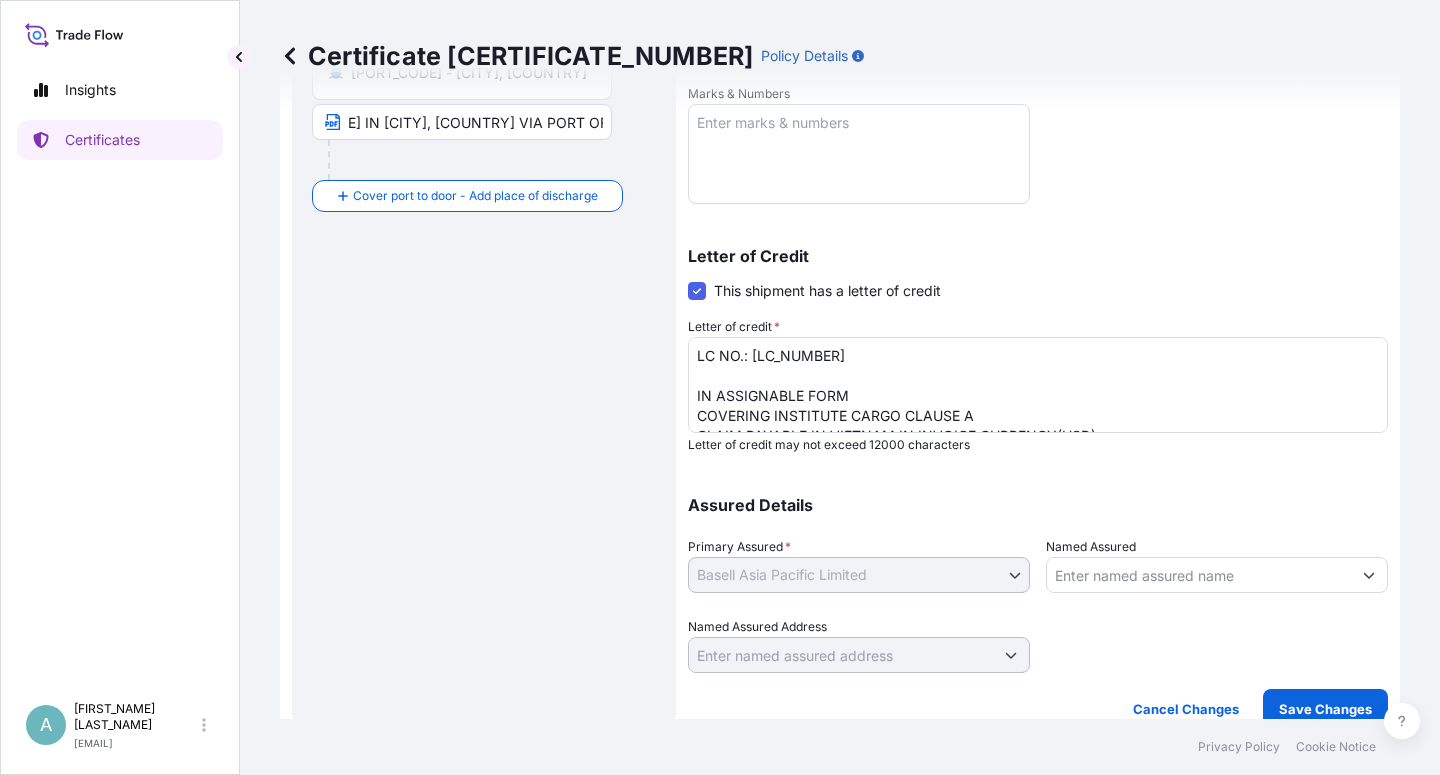 scroll, scrollTop: 490, scrollLeft: 0, axis: vertical 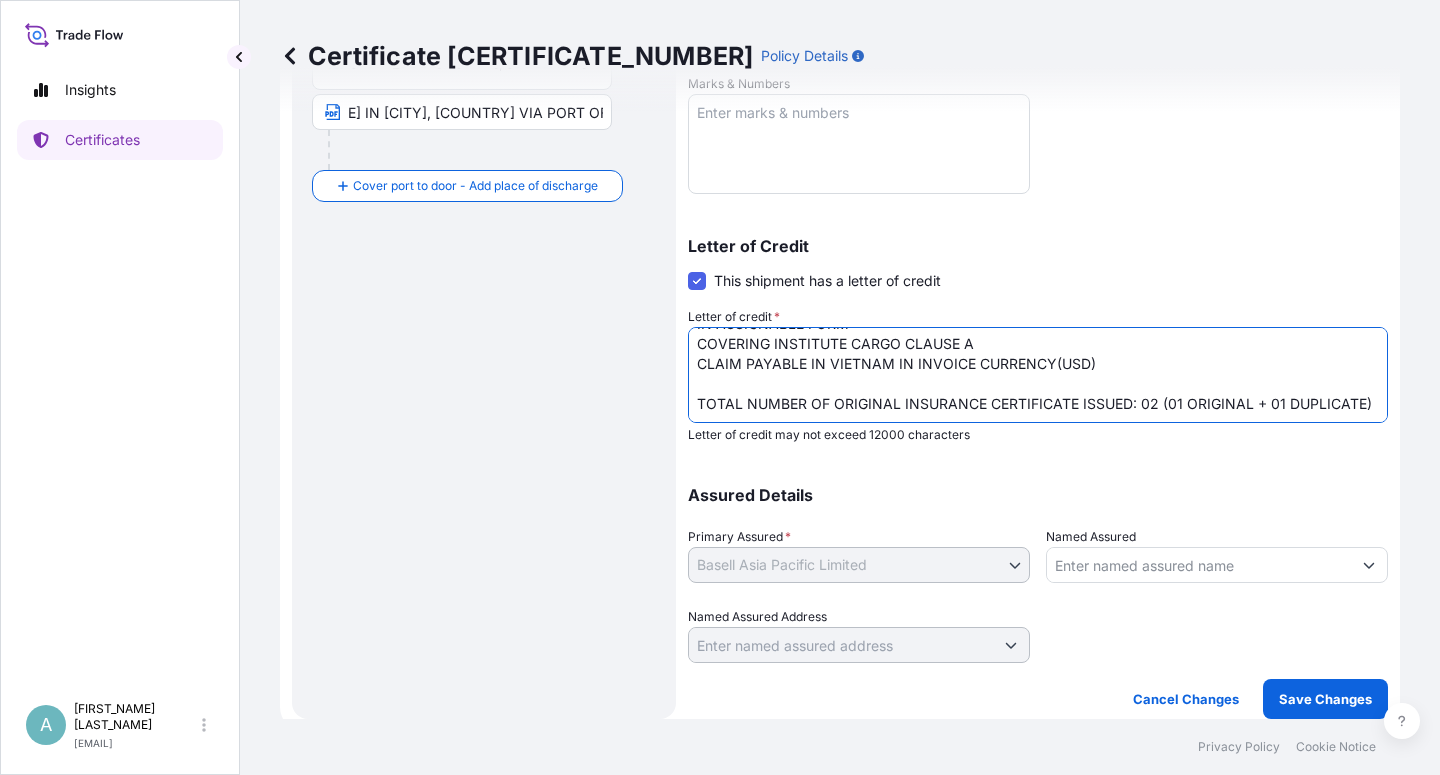 drag, startPoint x: 1073, startPoint y: 386, endPoint x: 1091, endPoint y: 386, distance: 18 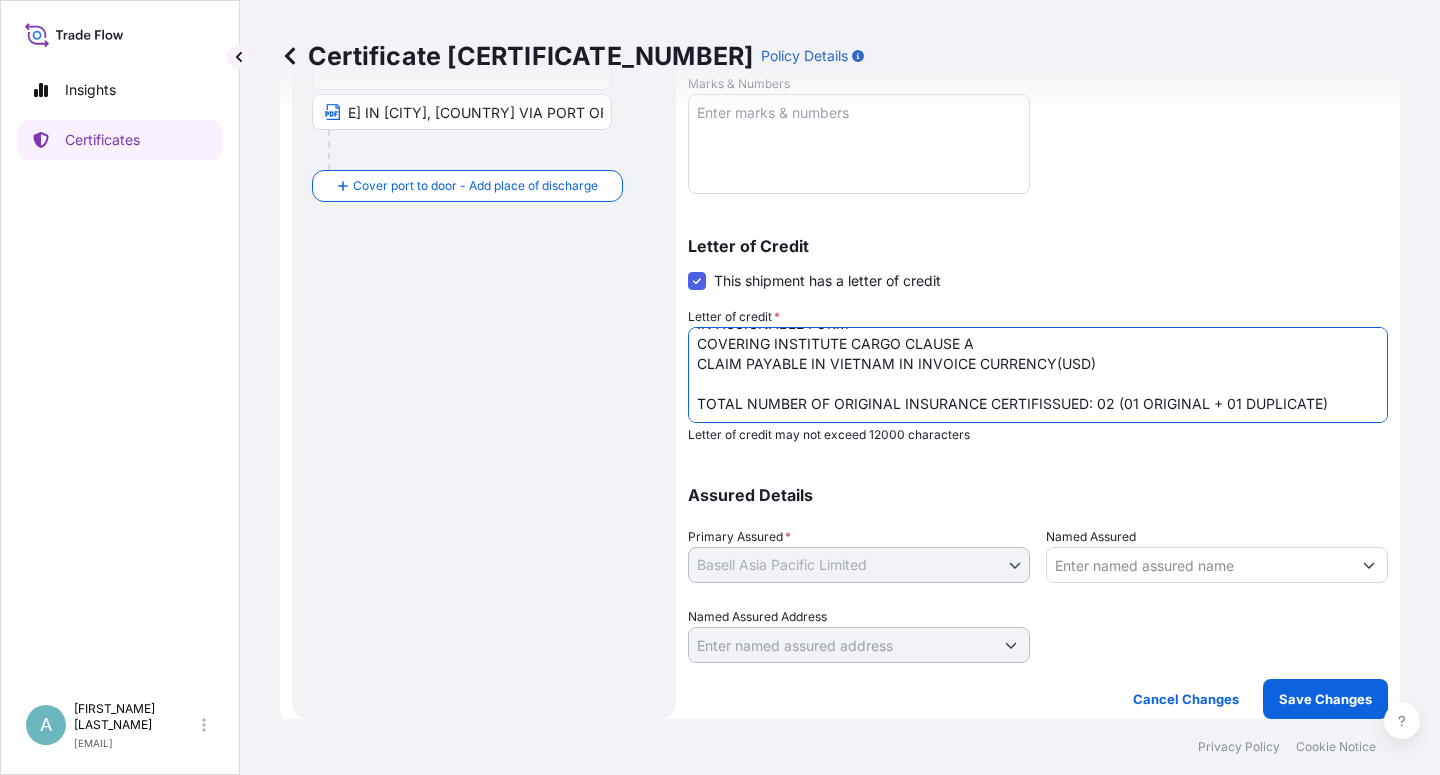 scroll, scrollTop: 62, scrollLeft: 0, axis: vertical 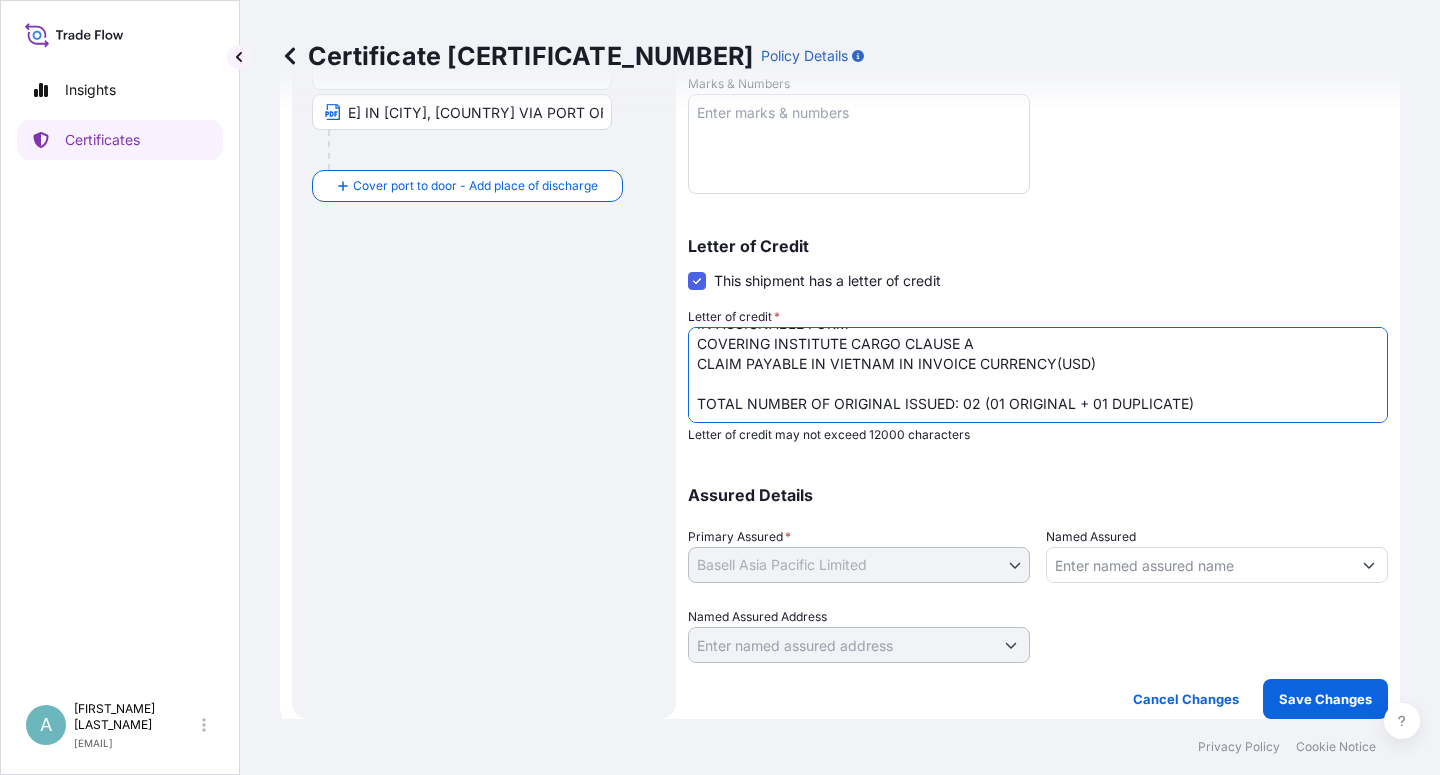 click on "LC NO.: [LC_NUMBER]
IN ASSIGNABLE FORM
COVERING INSTITUTE CARGO CLAUSE A
CLAIM PAYABLE IN VIETNAM IN INVOICE CURRENCY(USD)
TOTAL NUMBER OF ORIGINAL INSURANCE CERTIFICATE ISSUED: 02 (01 ORIGINAL + 01 DUPLICATE)" at bounding box center (1038, 375) 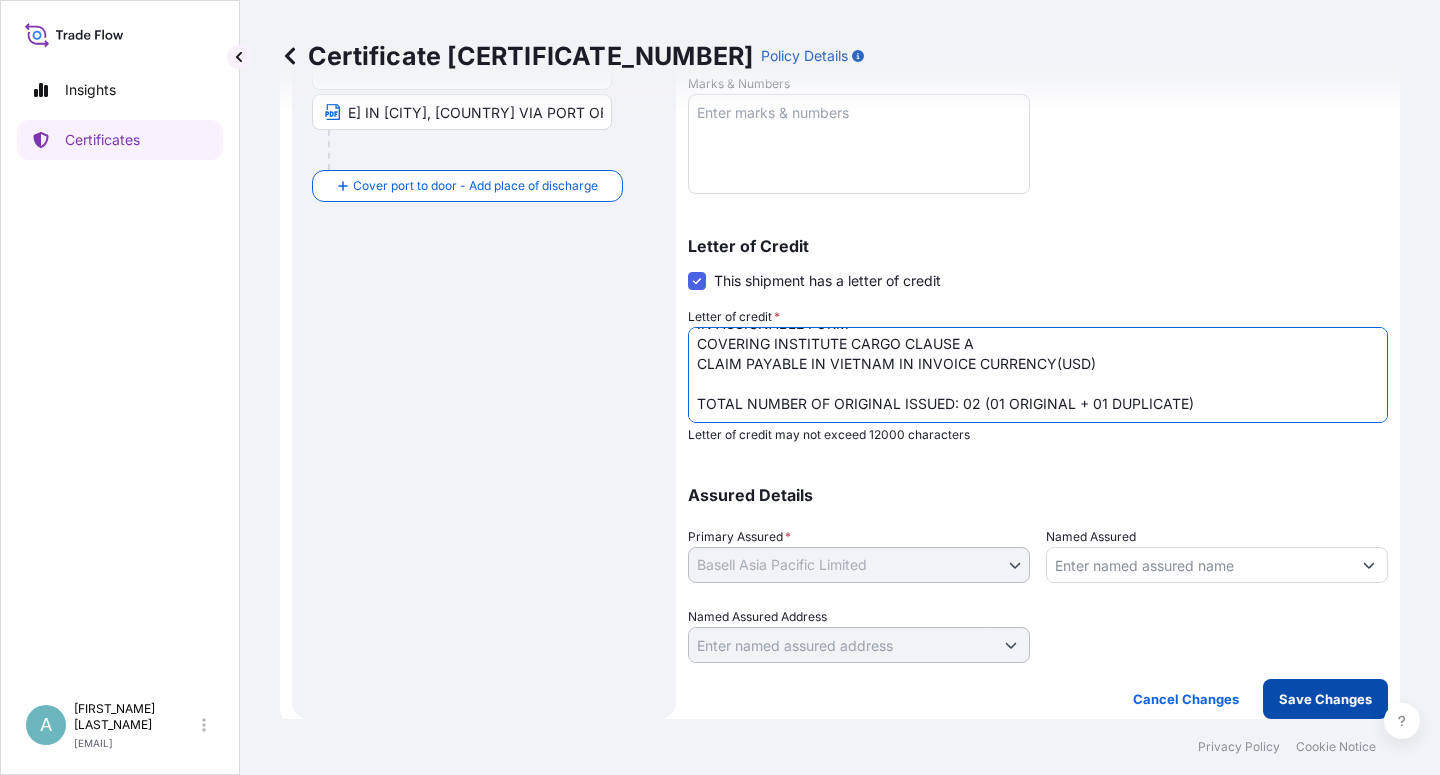 type on "LC NO.: [LC_NUMBER]
IN ASSIGNABLE FORM
COVERING INSTITUTE CARGO CLAUSE A
CLAIM PAYABLE IN VIETNAM IN INVOICE CURRENCY(USD)
TOTAL NUMBER OF ORIGINAL ISSUED: 02 (01 ORIGINAL + 01 DUPLICATE)" 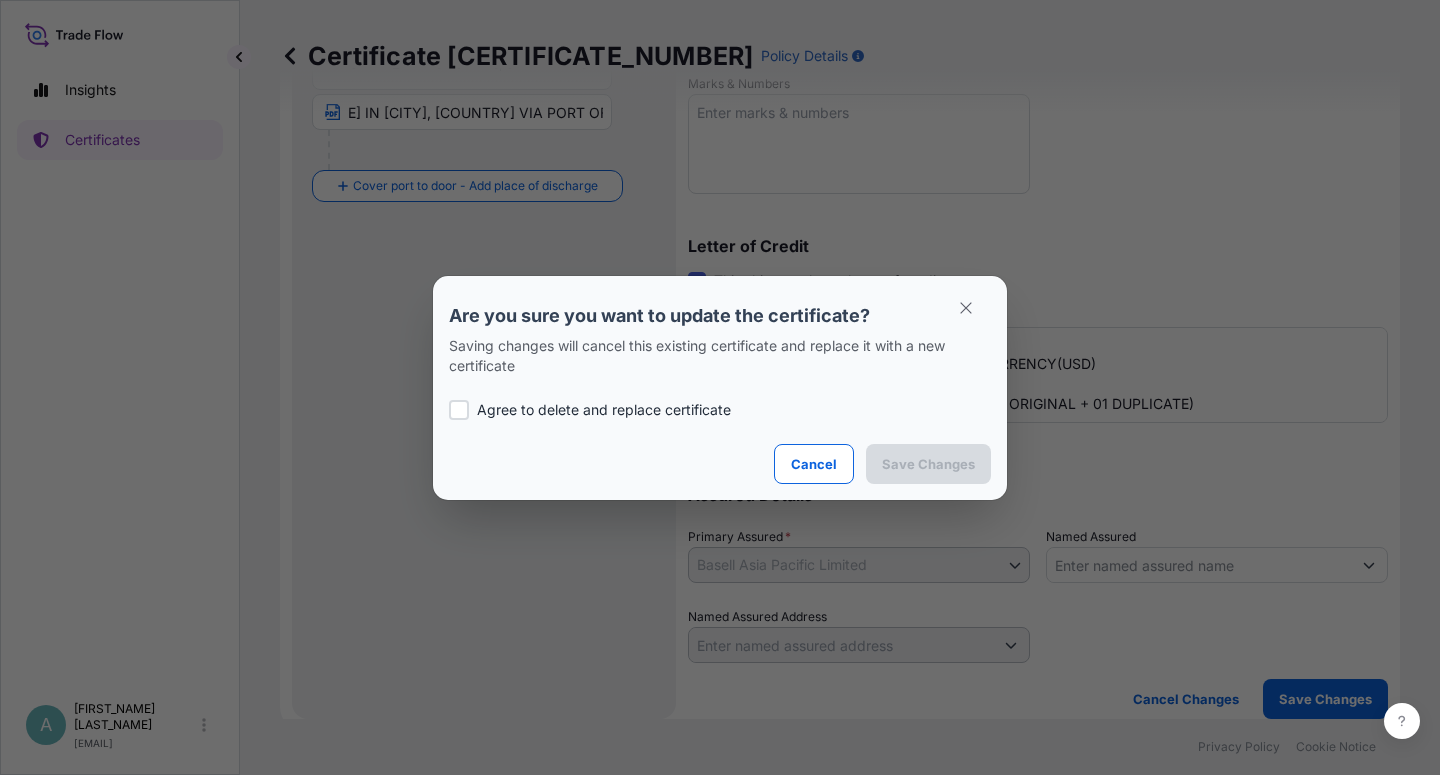 click on "Agree to delete and replace certificate" at bounding box center [604, 410] 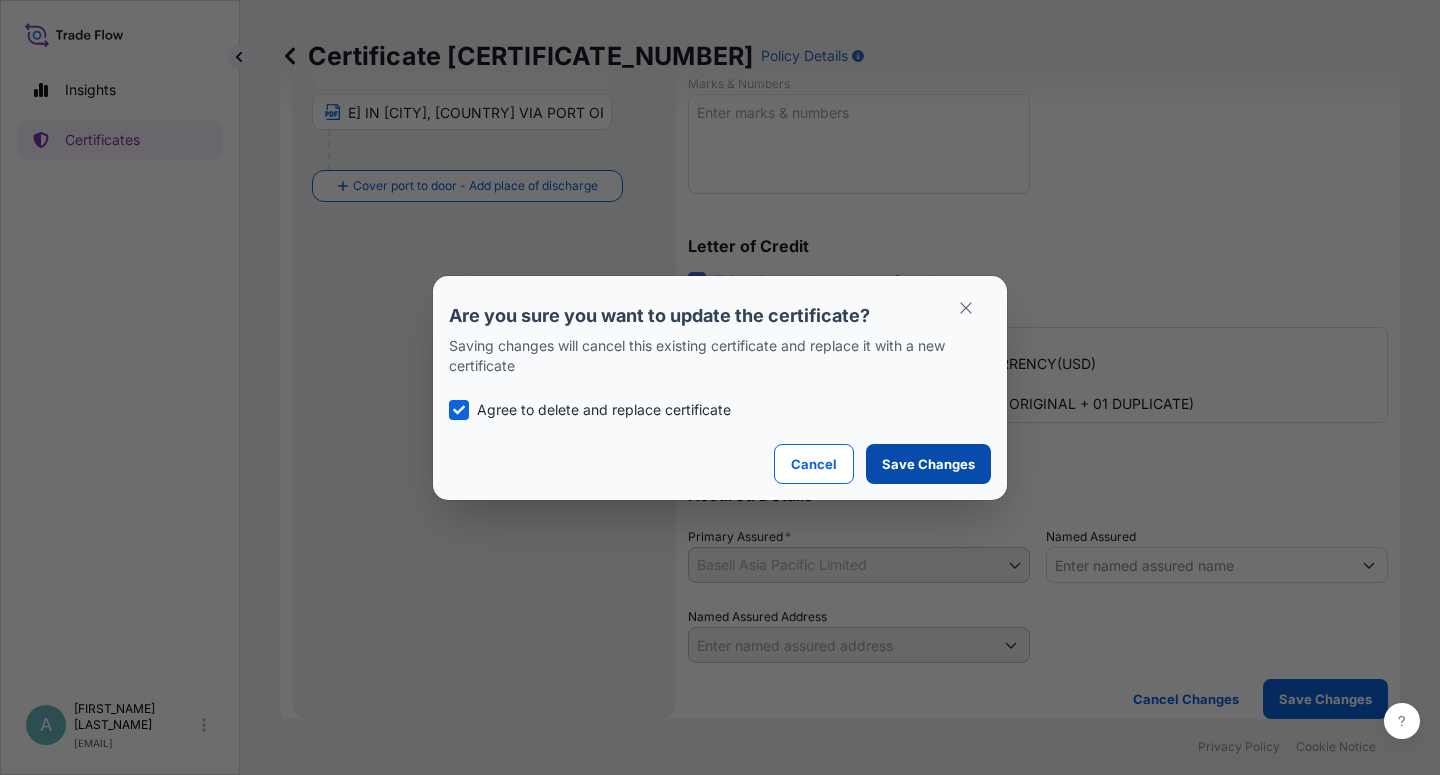 click on "Save Changes" at bounding box center [928, 464] 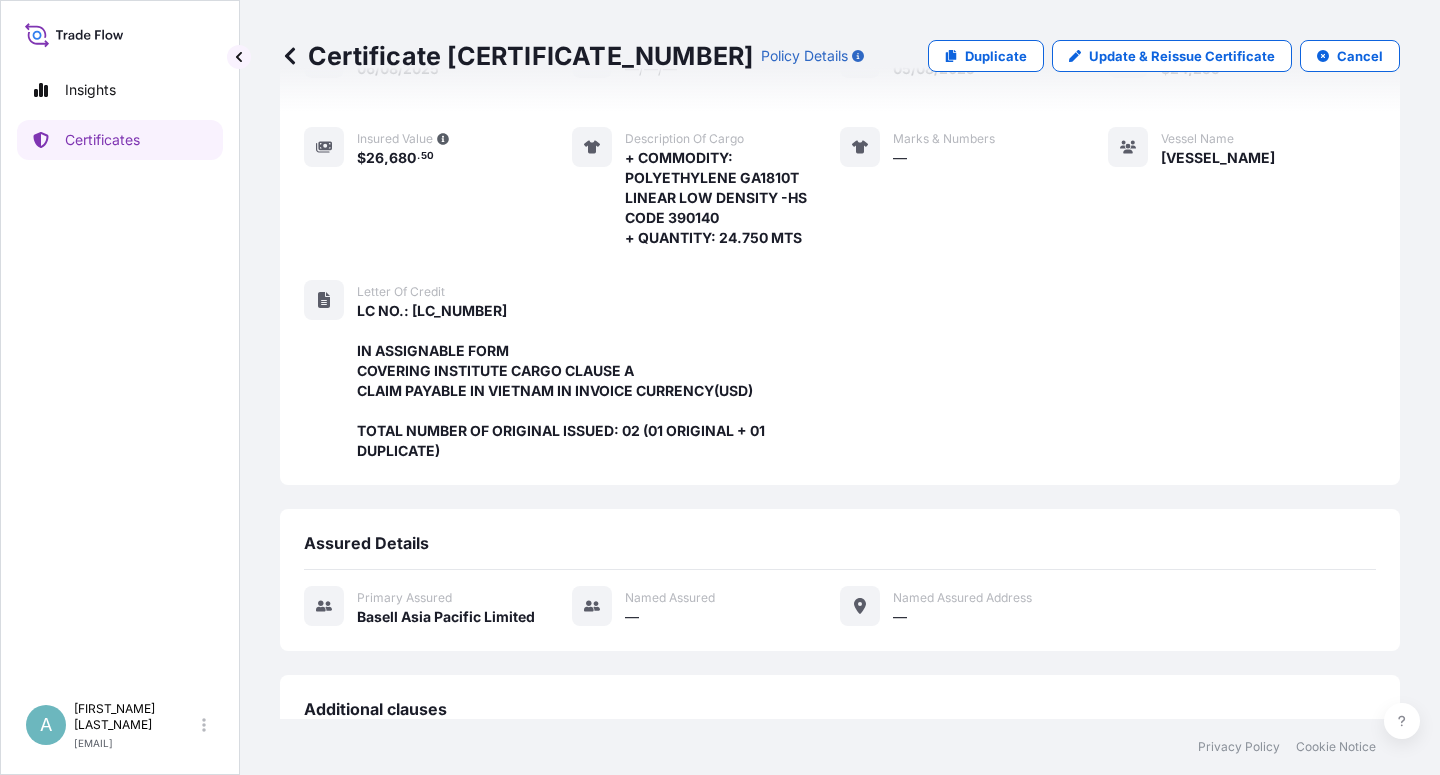 scroll, scrollTop: 614, scrollLeft: 0, axis: vertical 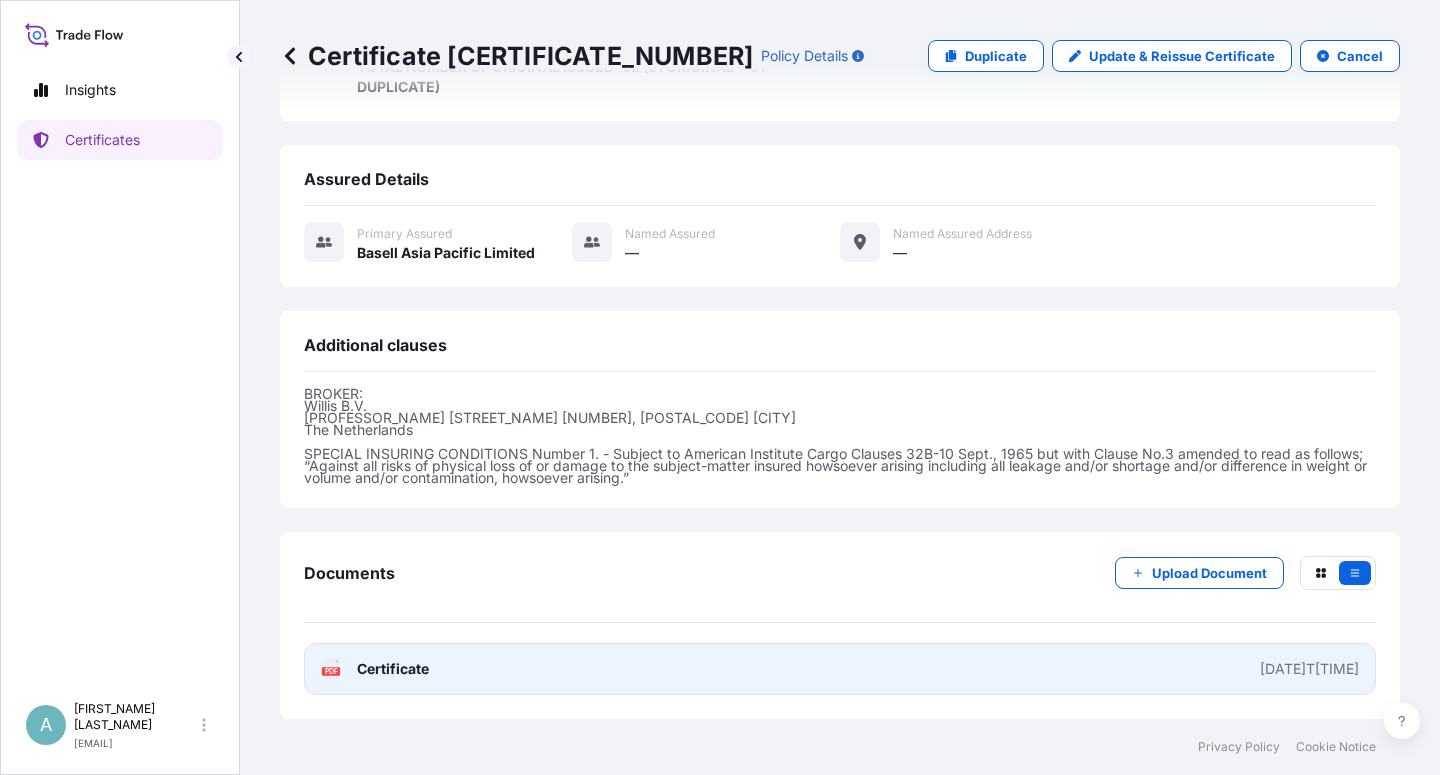 drag, startPoint x: 430, startPoint y: 665, endPoint x: 444, endPoint y: 664, distance: 14.035668 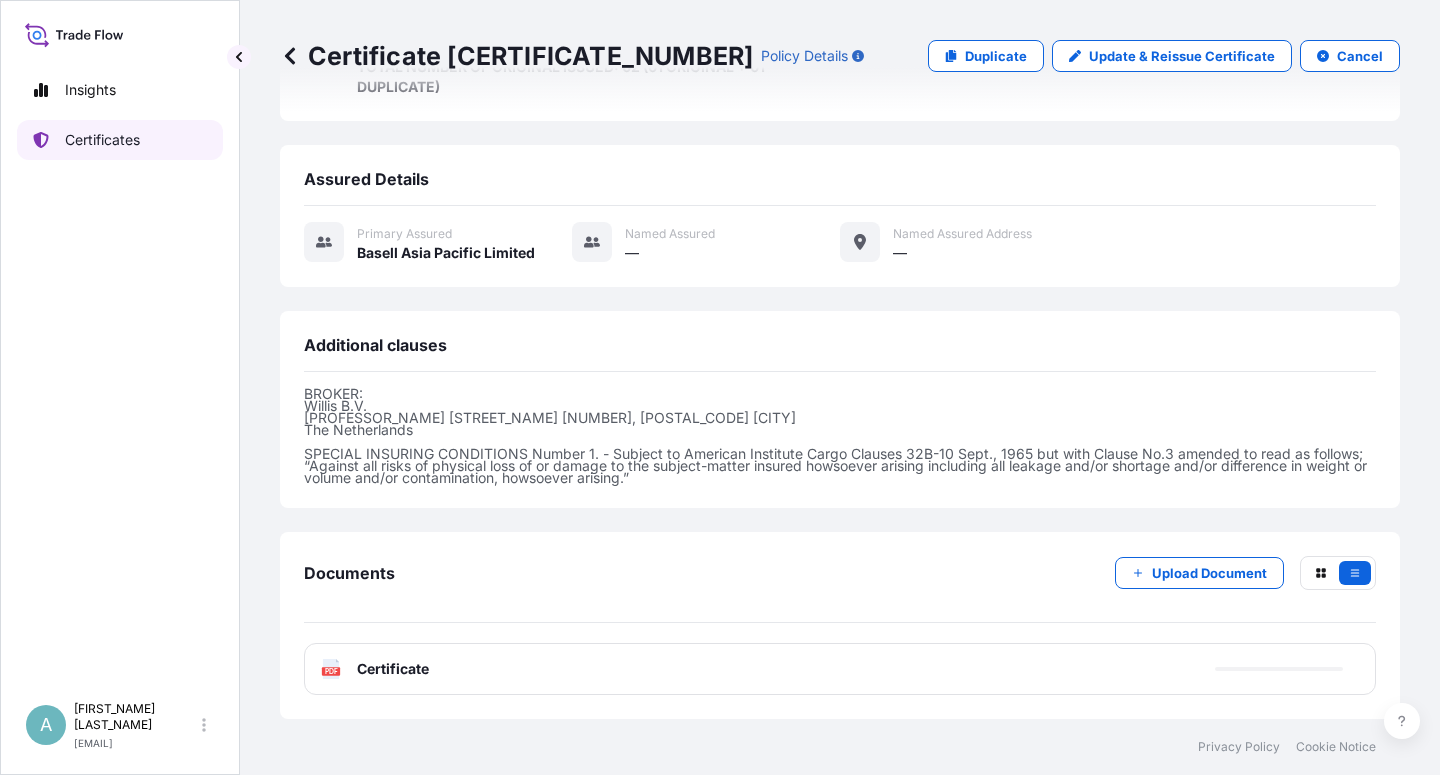 click on "Certificates" at bounding box center (102, 140) 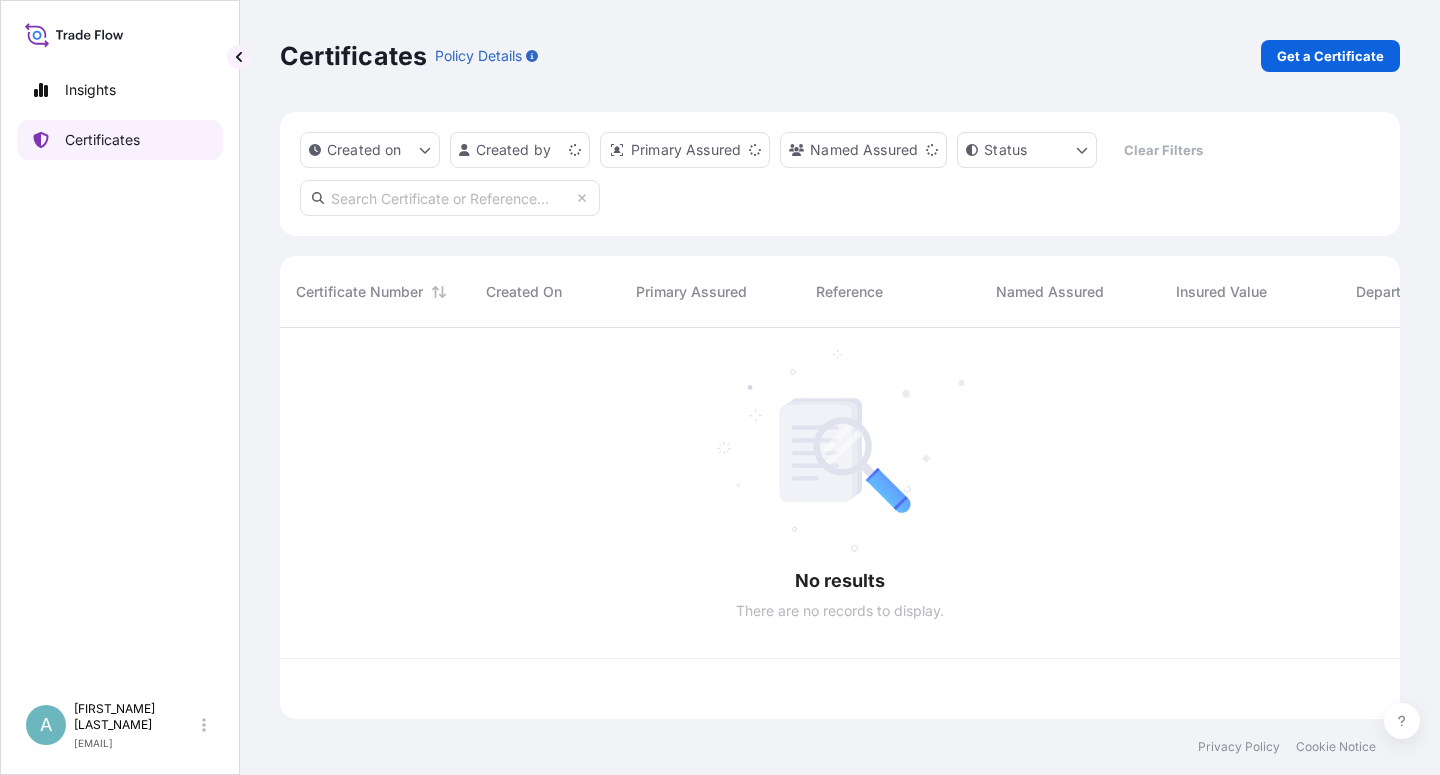 scroll, scrollTop: 0, scrollLeft: 0, axis: both 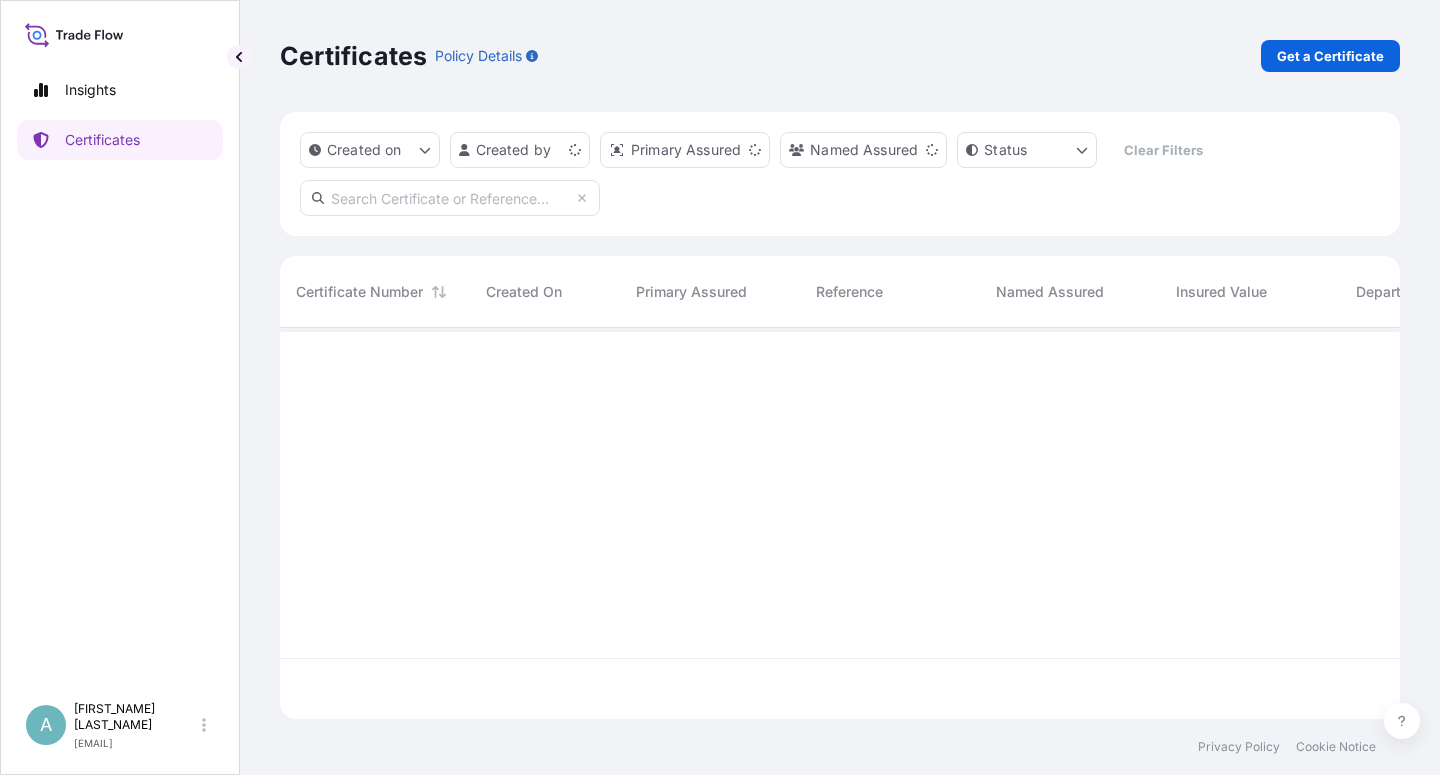 click at bounding box center [450, 198] 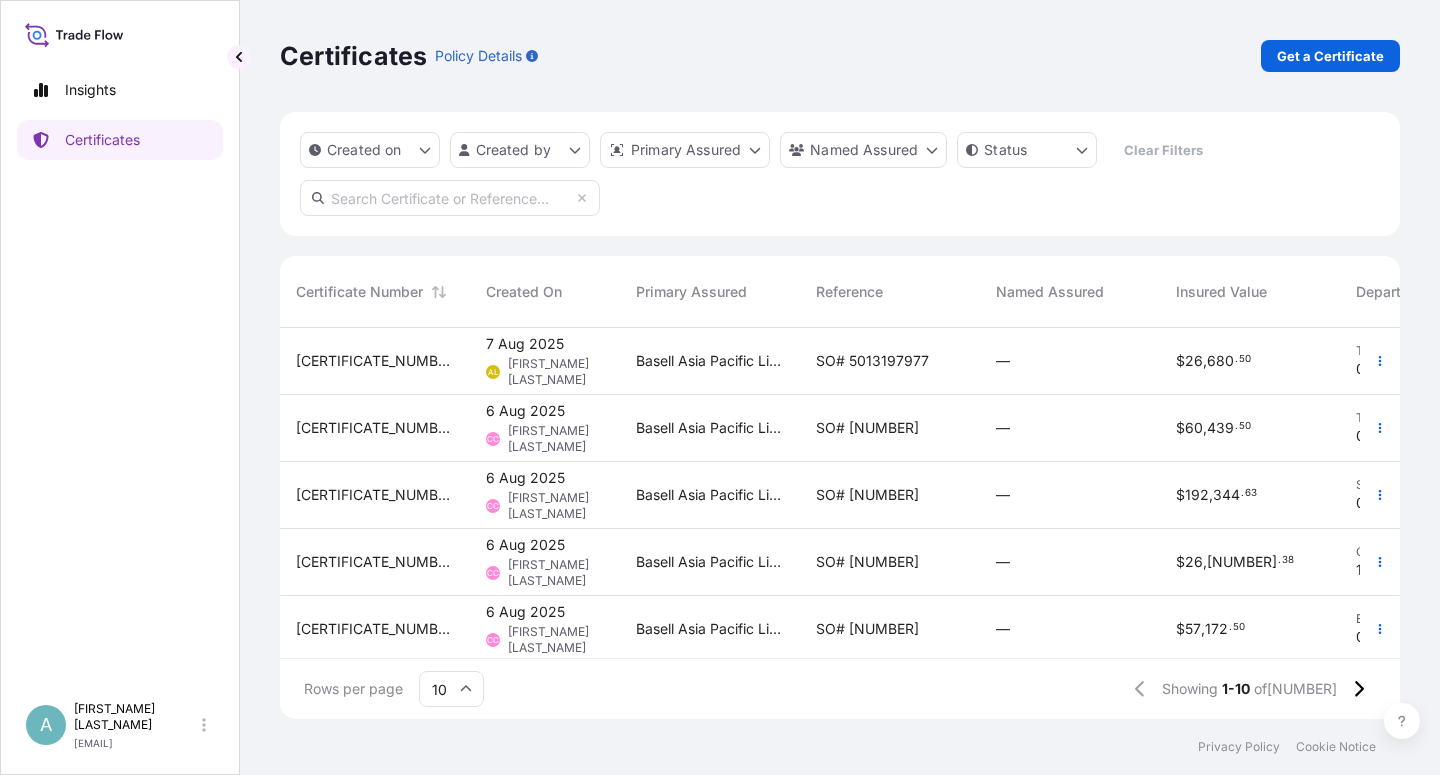 click at bounding box center [450, 198] 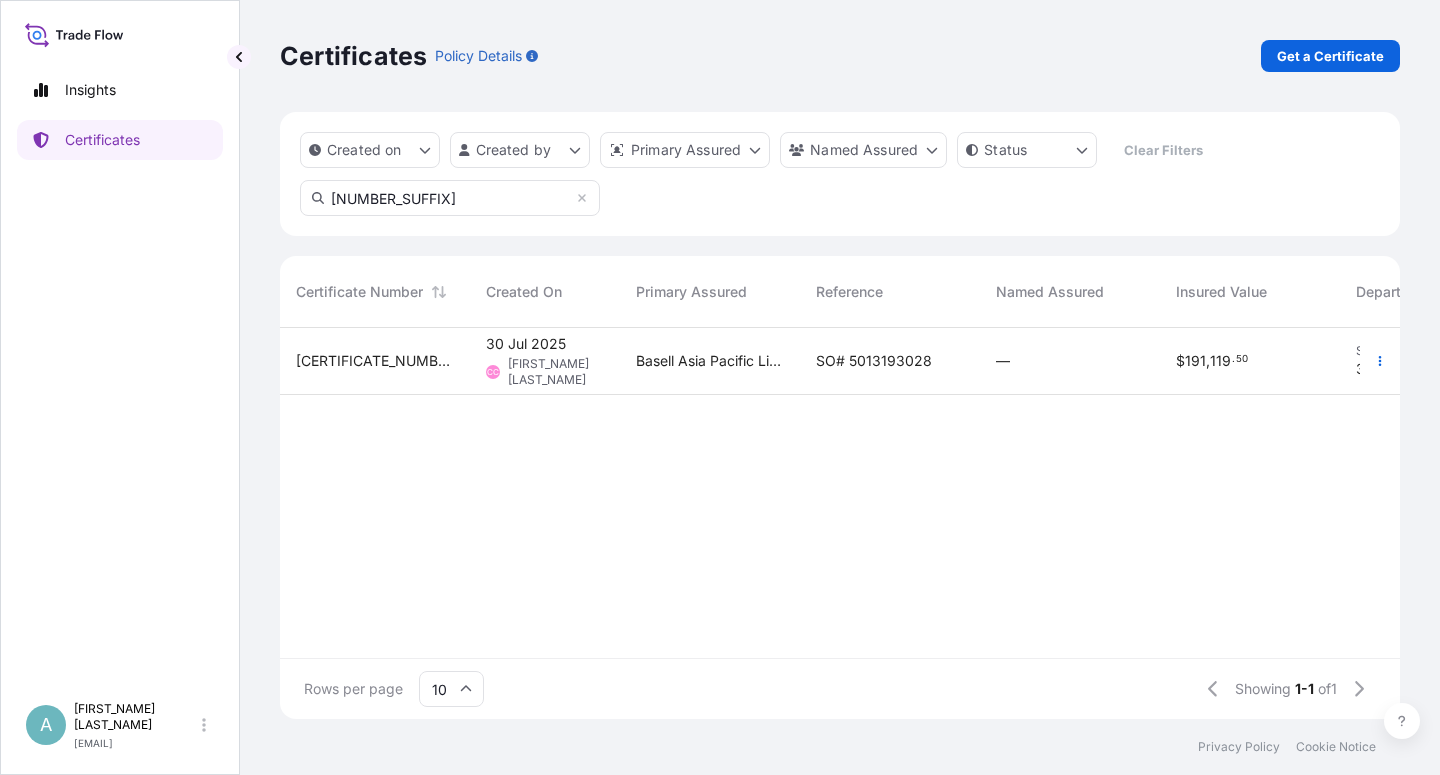 type on "[NUMBER_SUFFIX]" 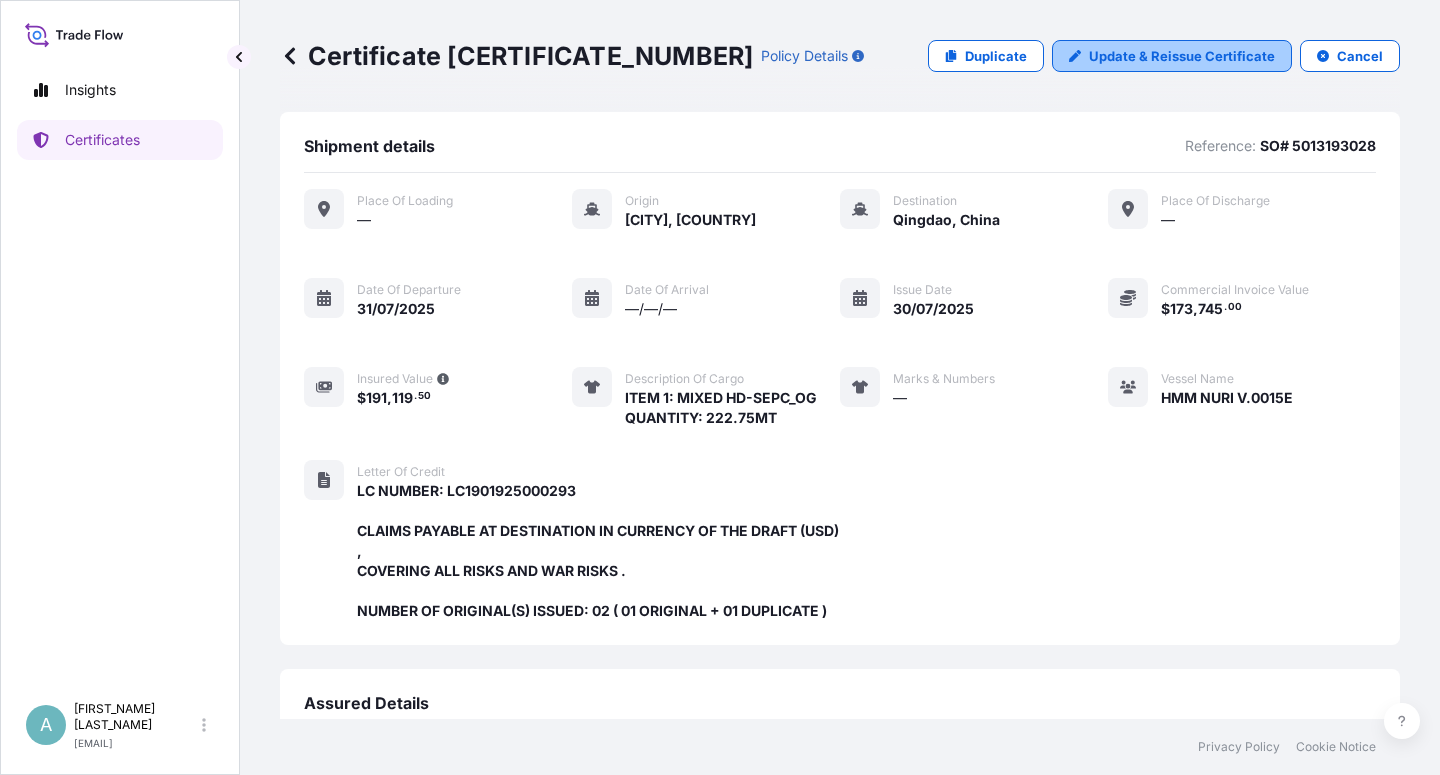 click on "Update & Reissue Certificate" at bounding box center (1182, 56) 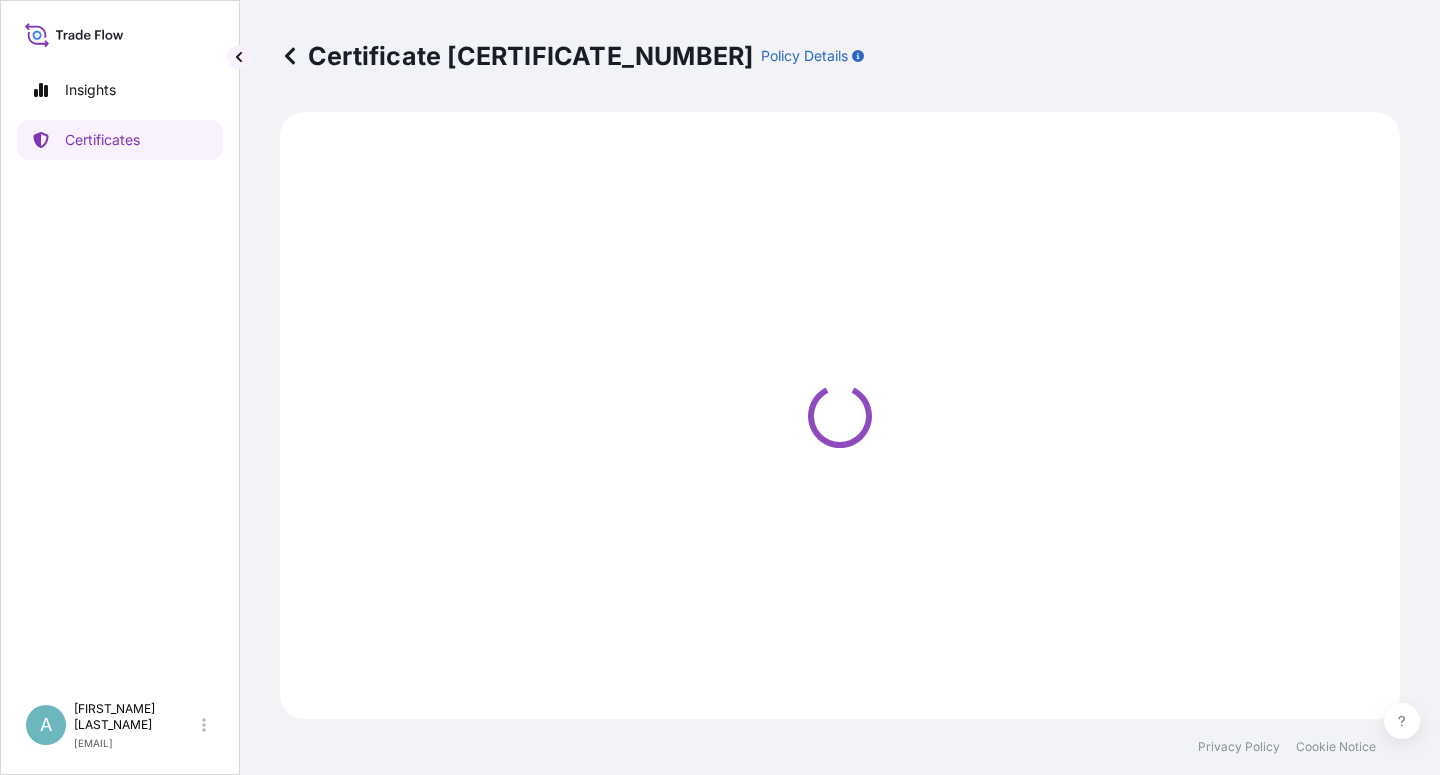 select on "Sea" 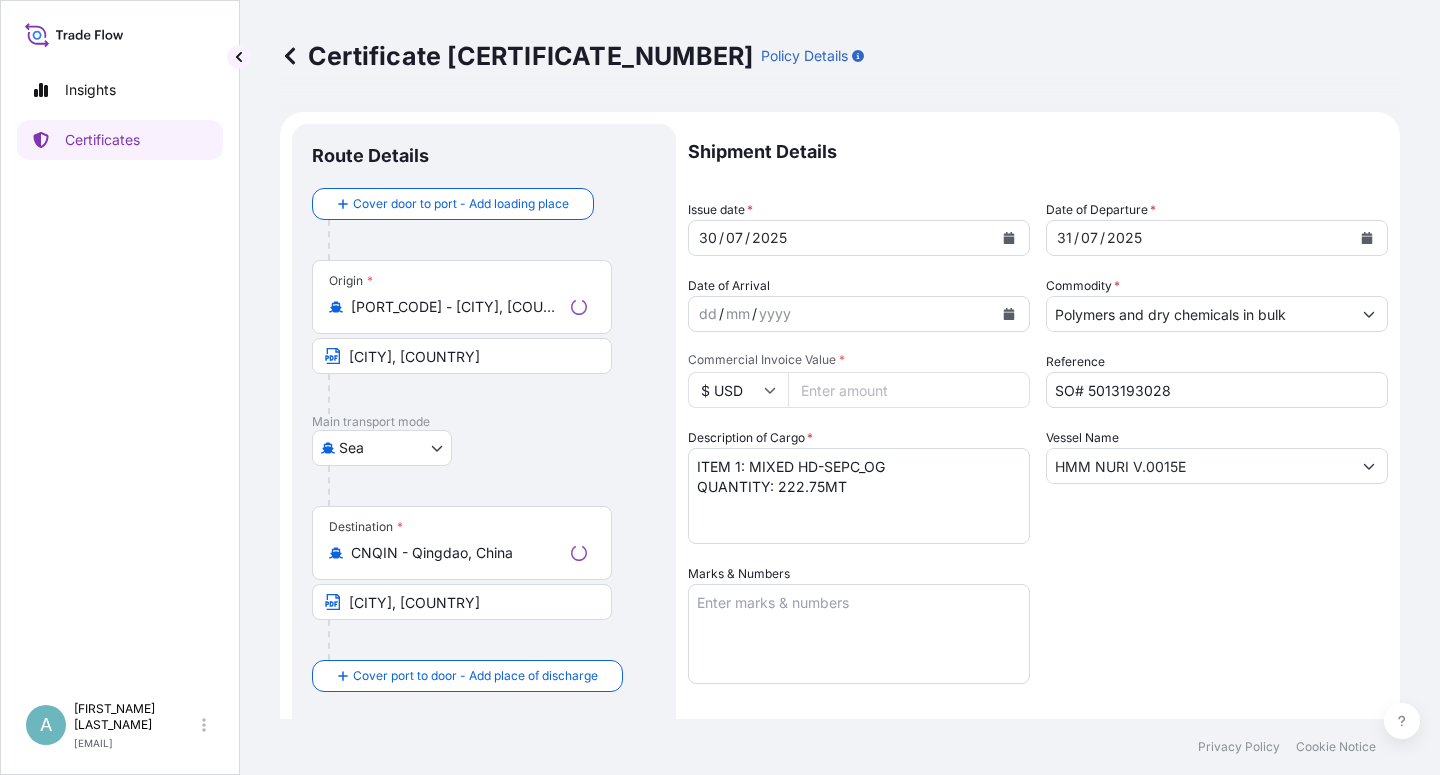 select on "32034" 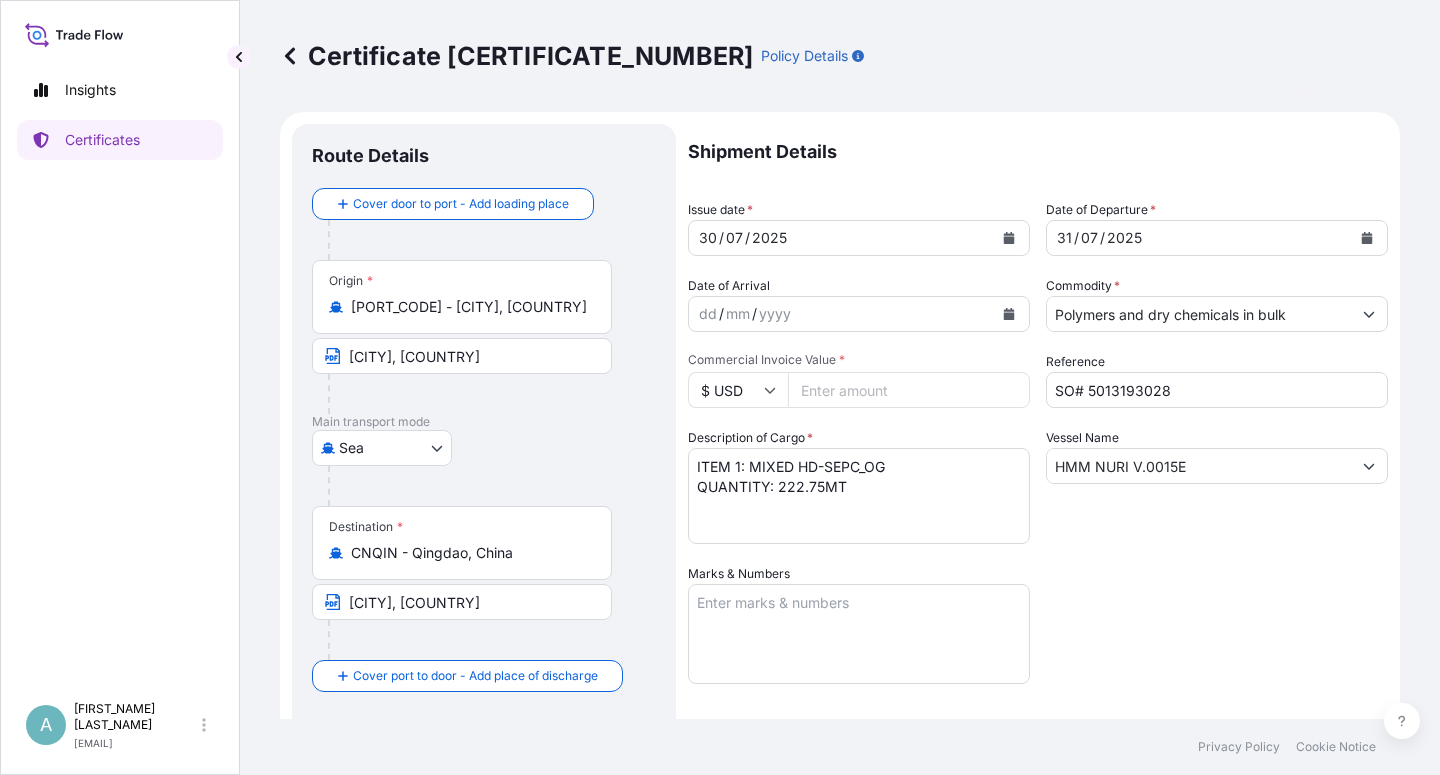 click 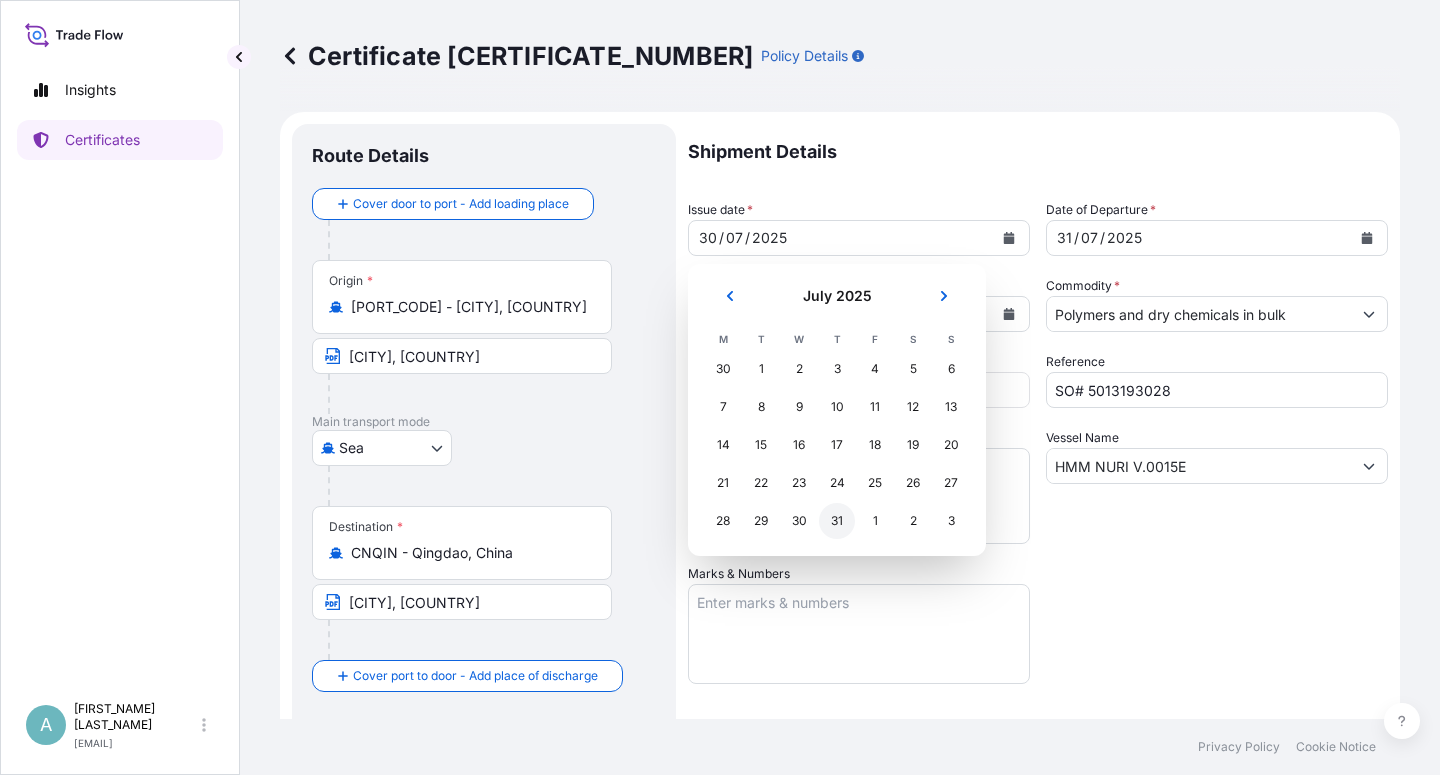 click on "31" at bounding box center (837, 521) 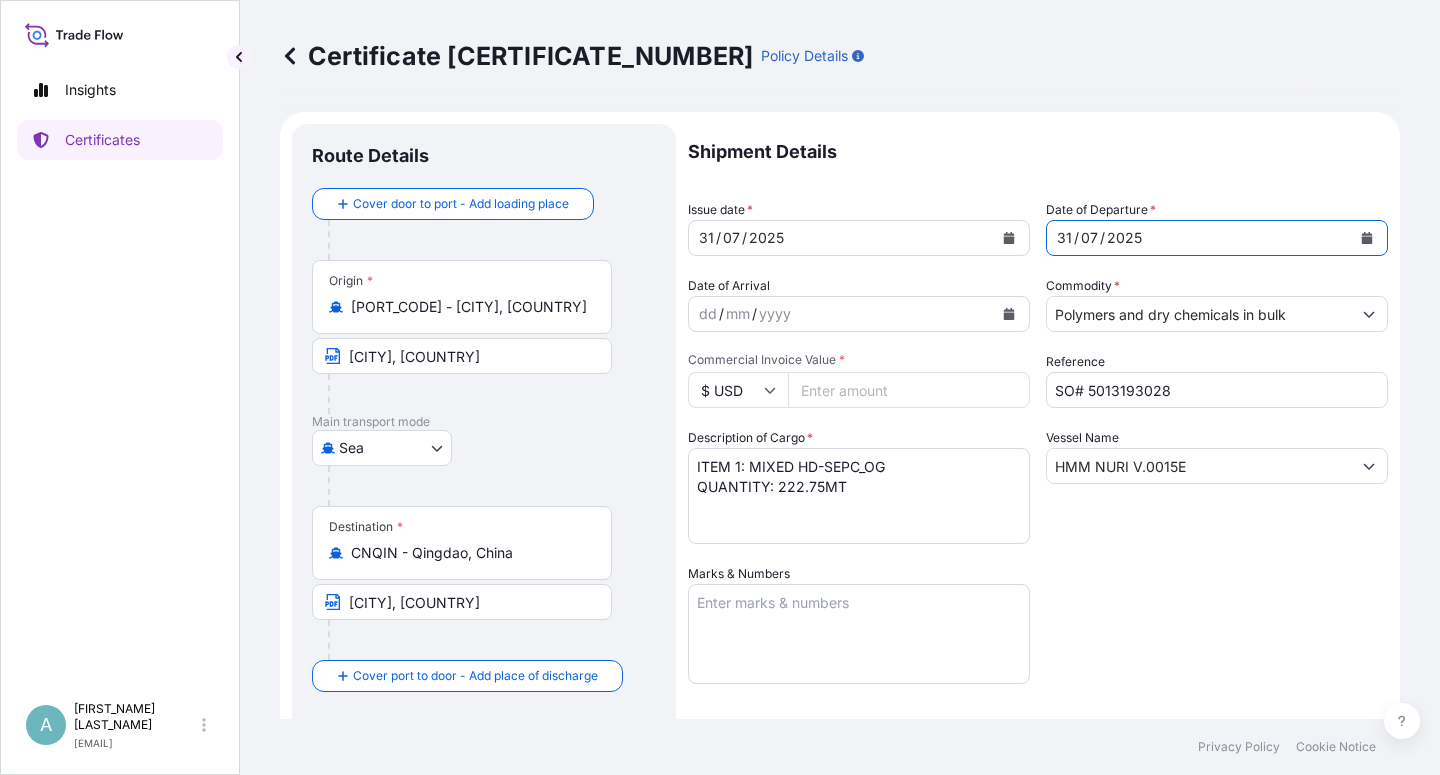 click at bounding box center (1367, 238) 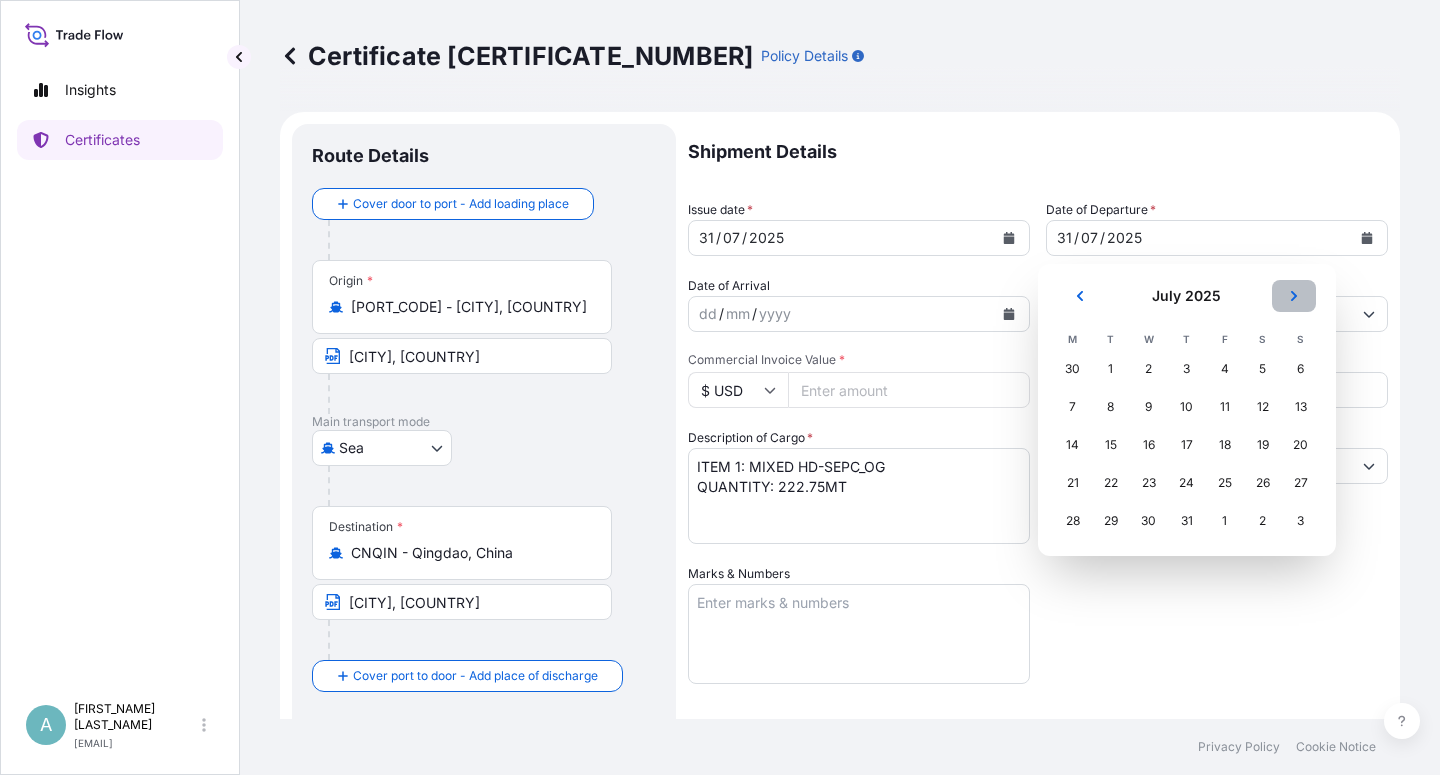 click 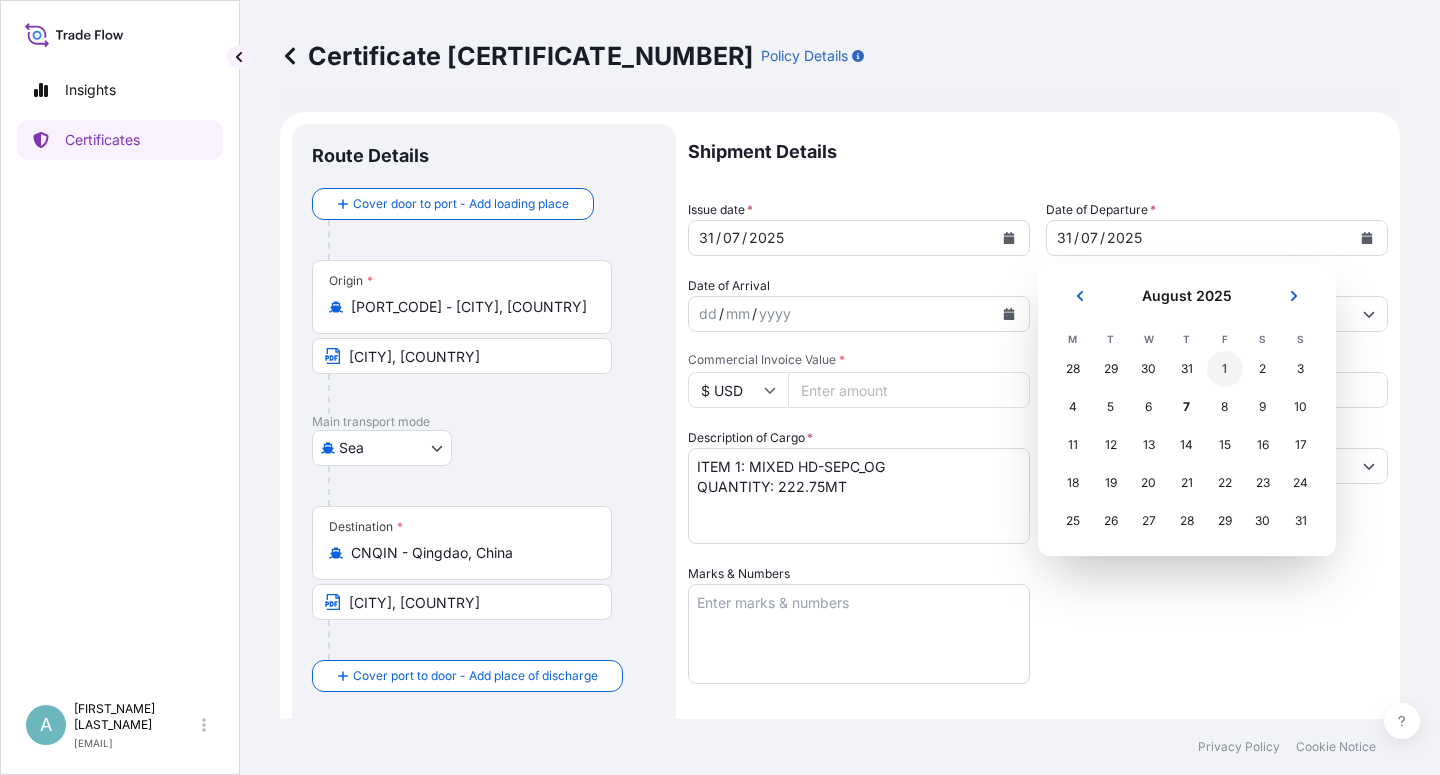 click on "1" at bounding box center (1225, 369) 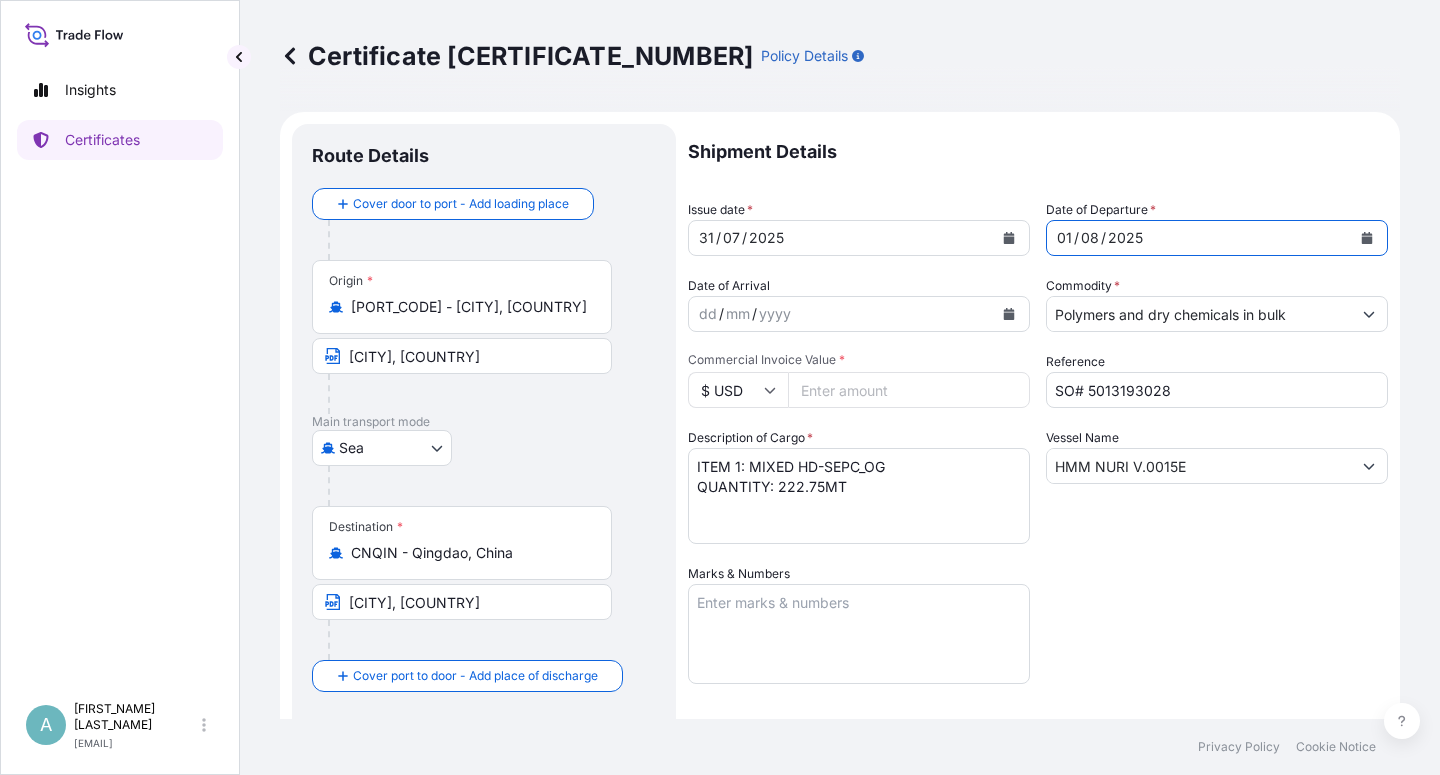 drag, startPoint x: 1151, startPoint y: 563, endPoint x: 1170, endPoint y: 565, distance: 19.104973 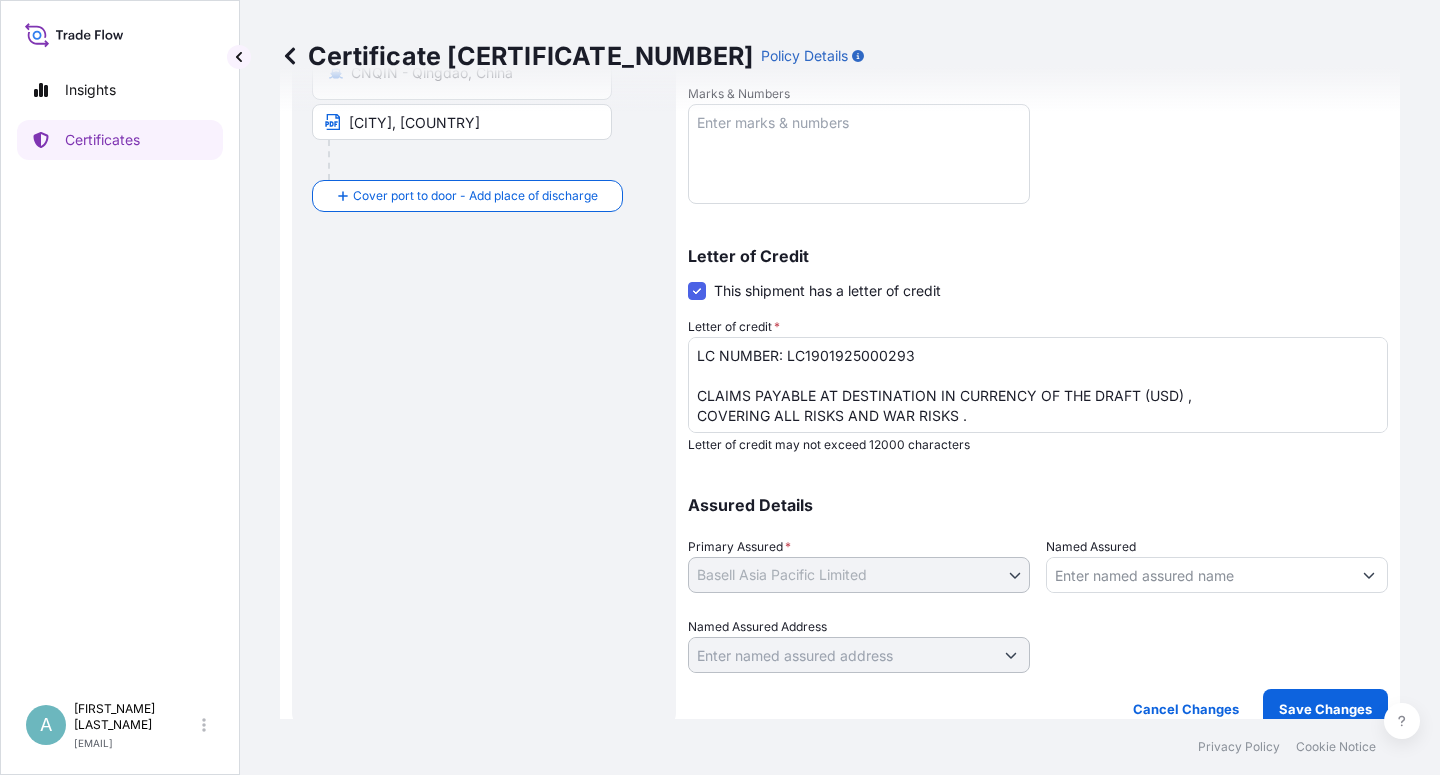 scroll, scrollTop: 490, scrollLeft: 0, axis: vertical 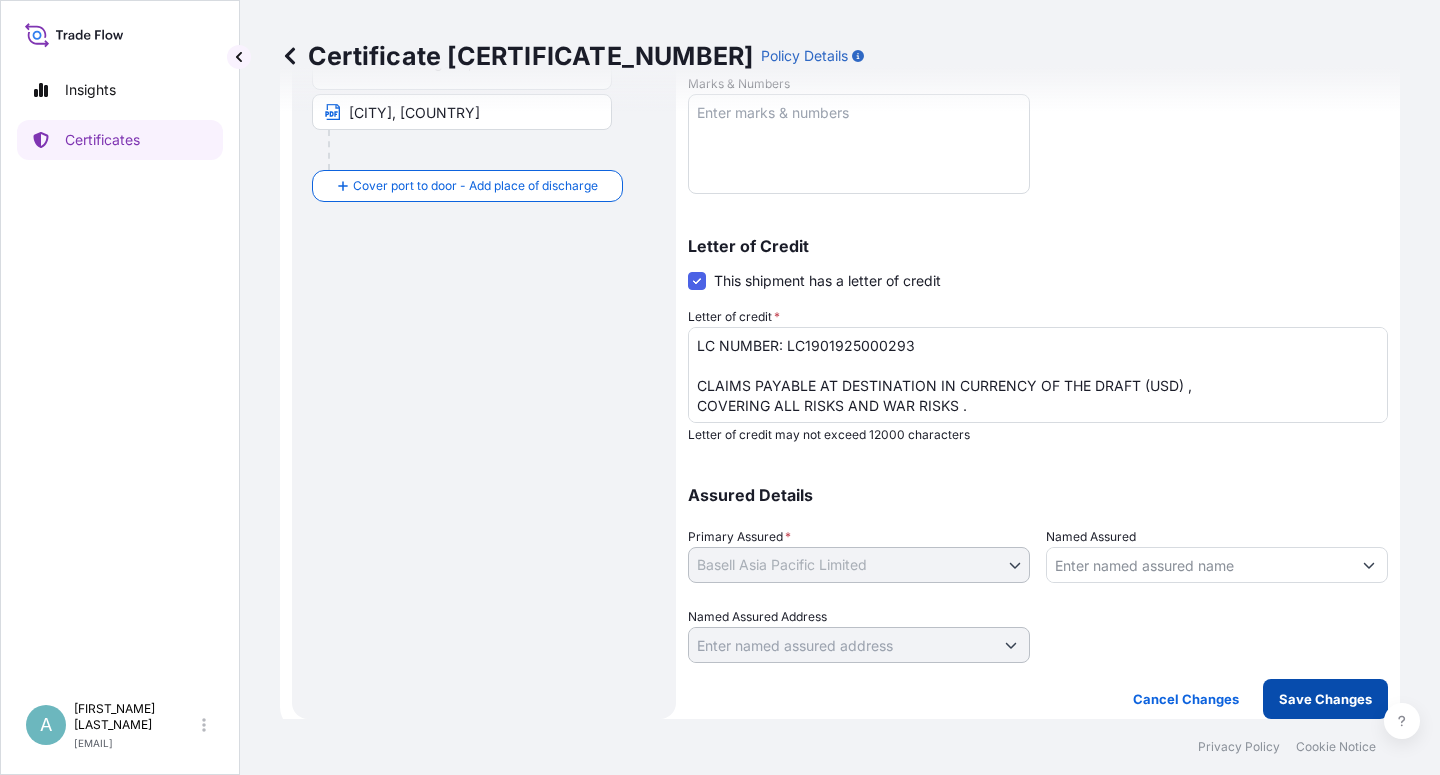 click on "Save Changes" at bounding box center (1325, 699) 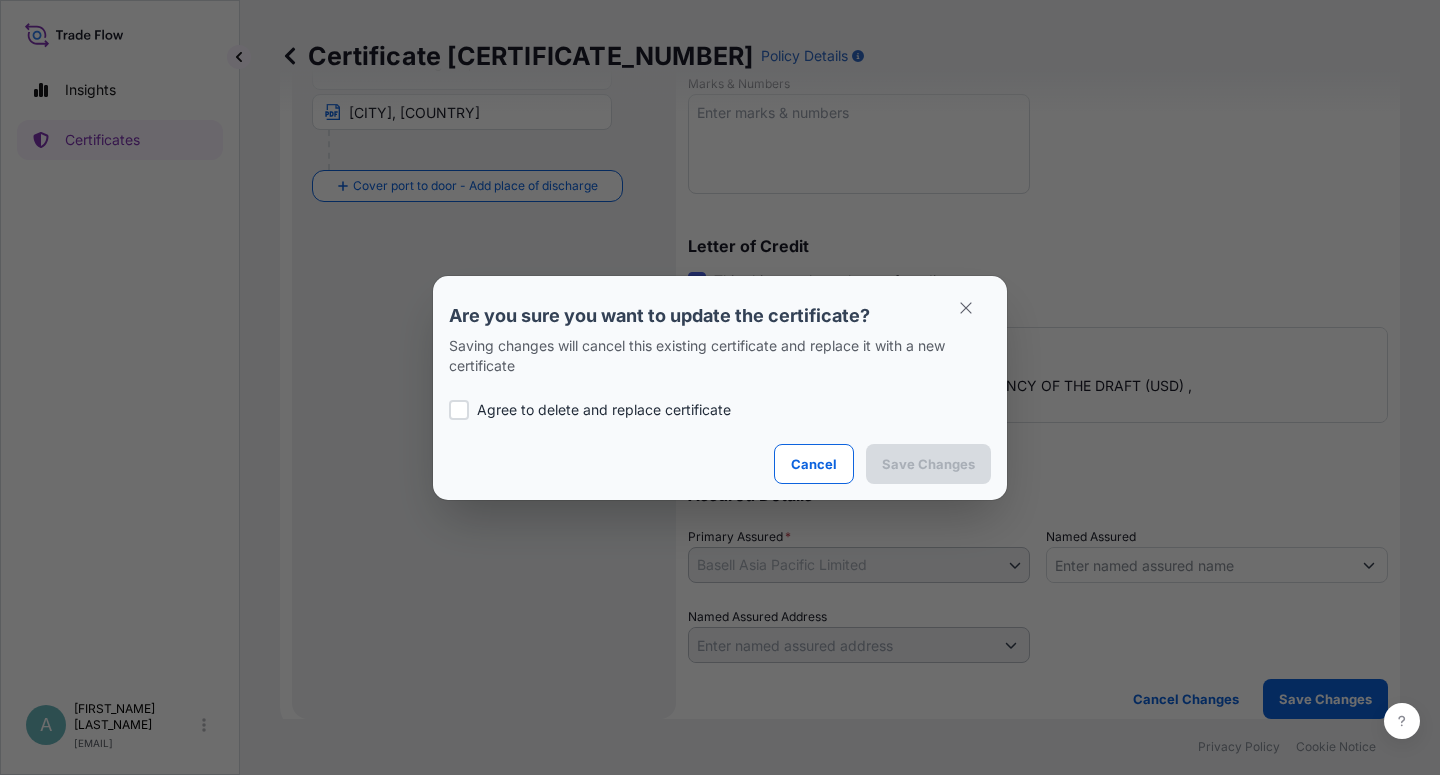 click on "Agree to delete and replace certificate" at bounding box center [604, 410] 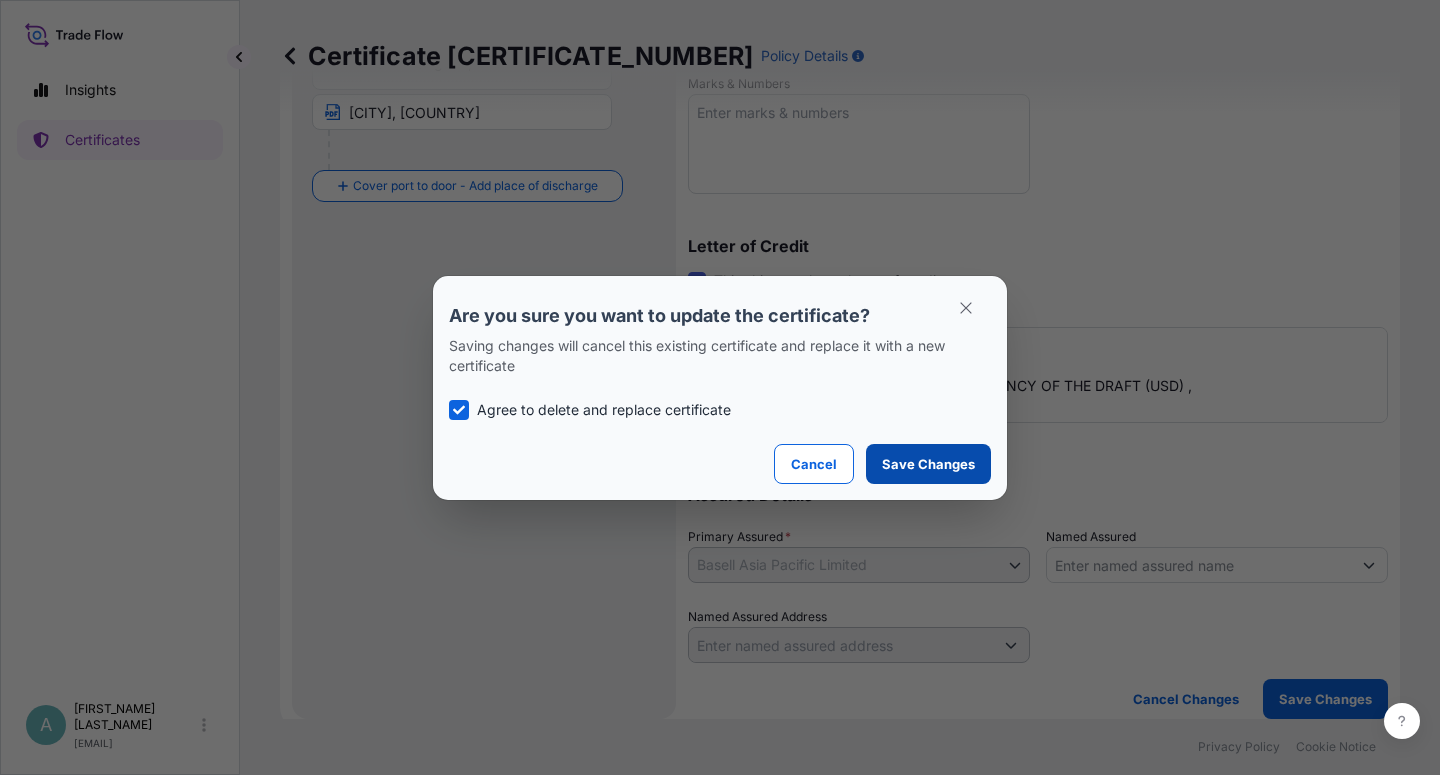 click on "Save Changes" at bounding box center (928, 464) 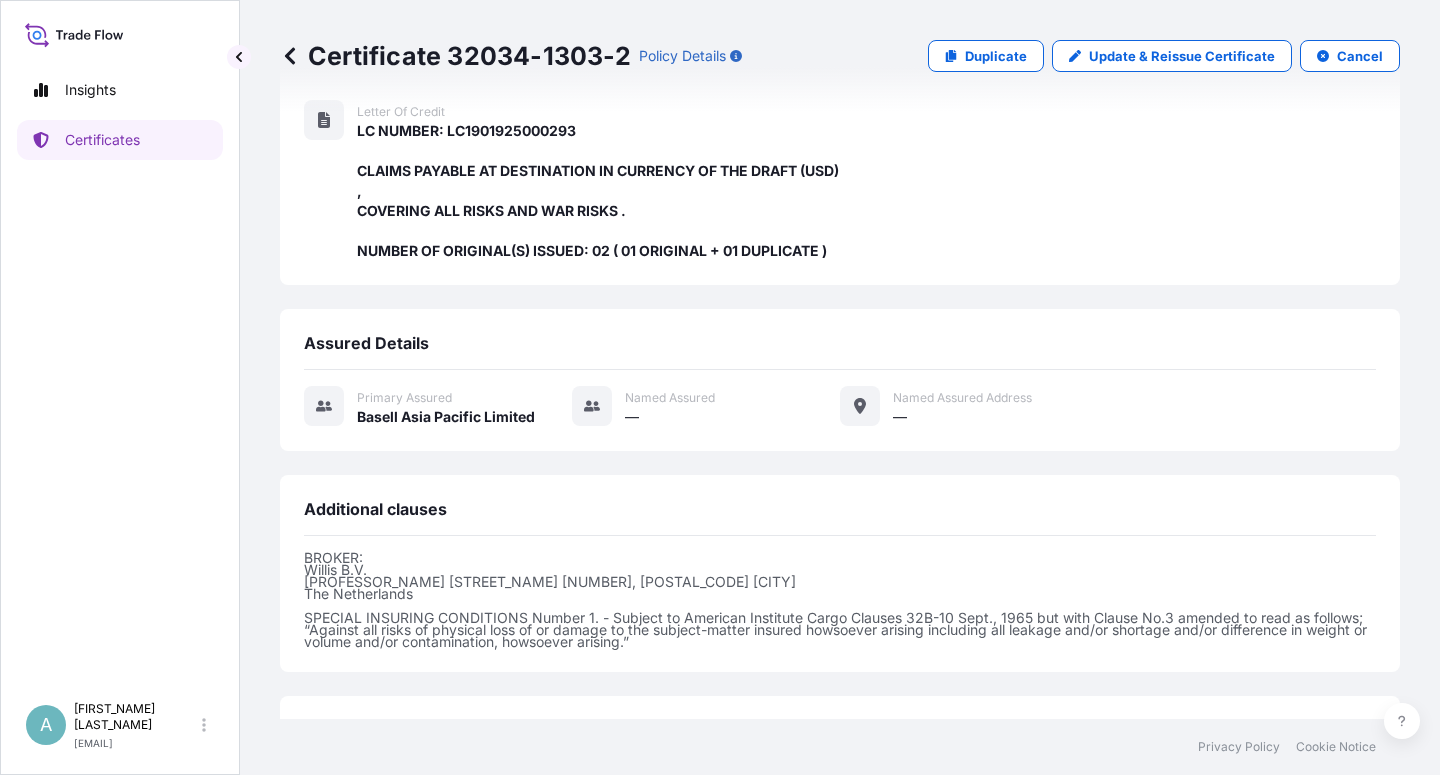 scroll, scrollTop: 534, scrollLeft: 0, axis: vertical 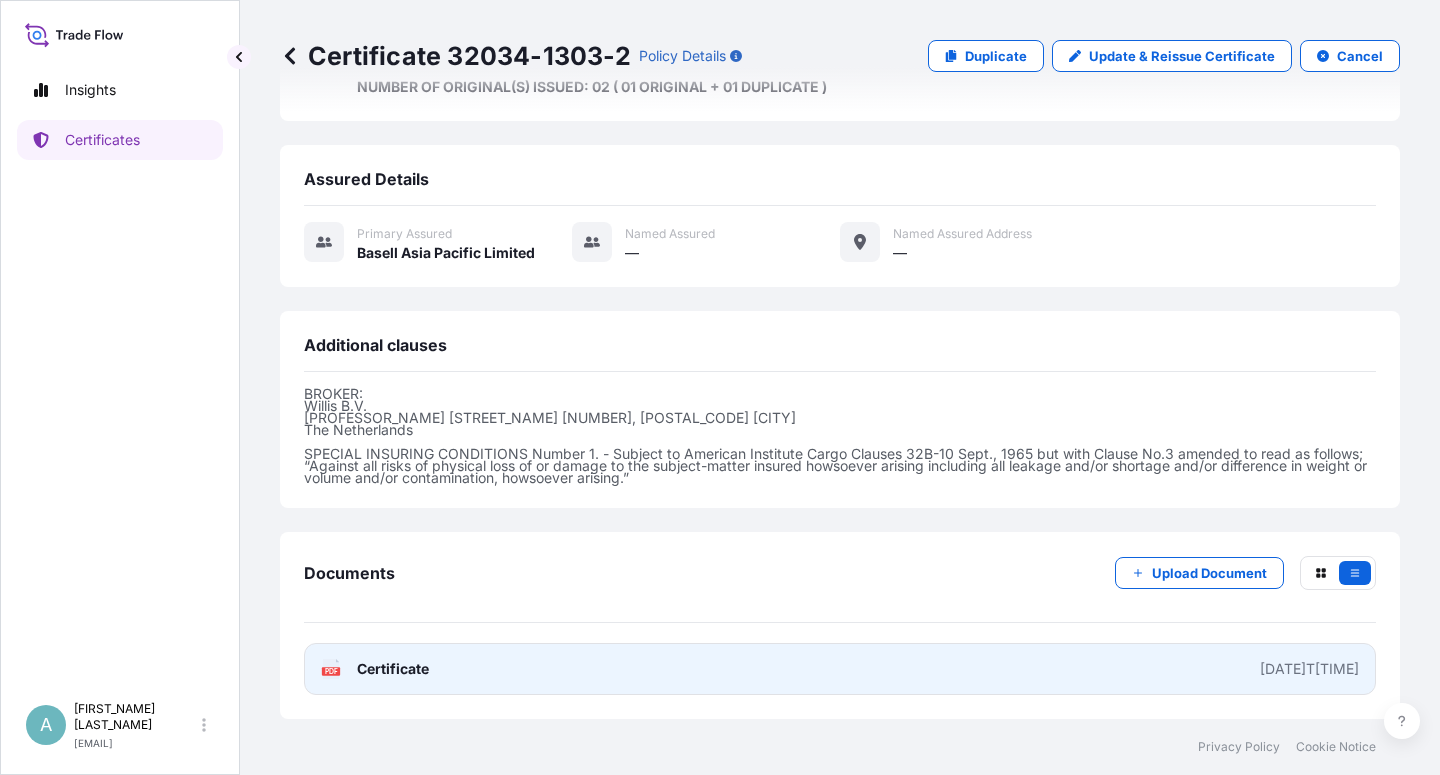 click on "Certificate" at bounding box center (393, 669) 